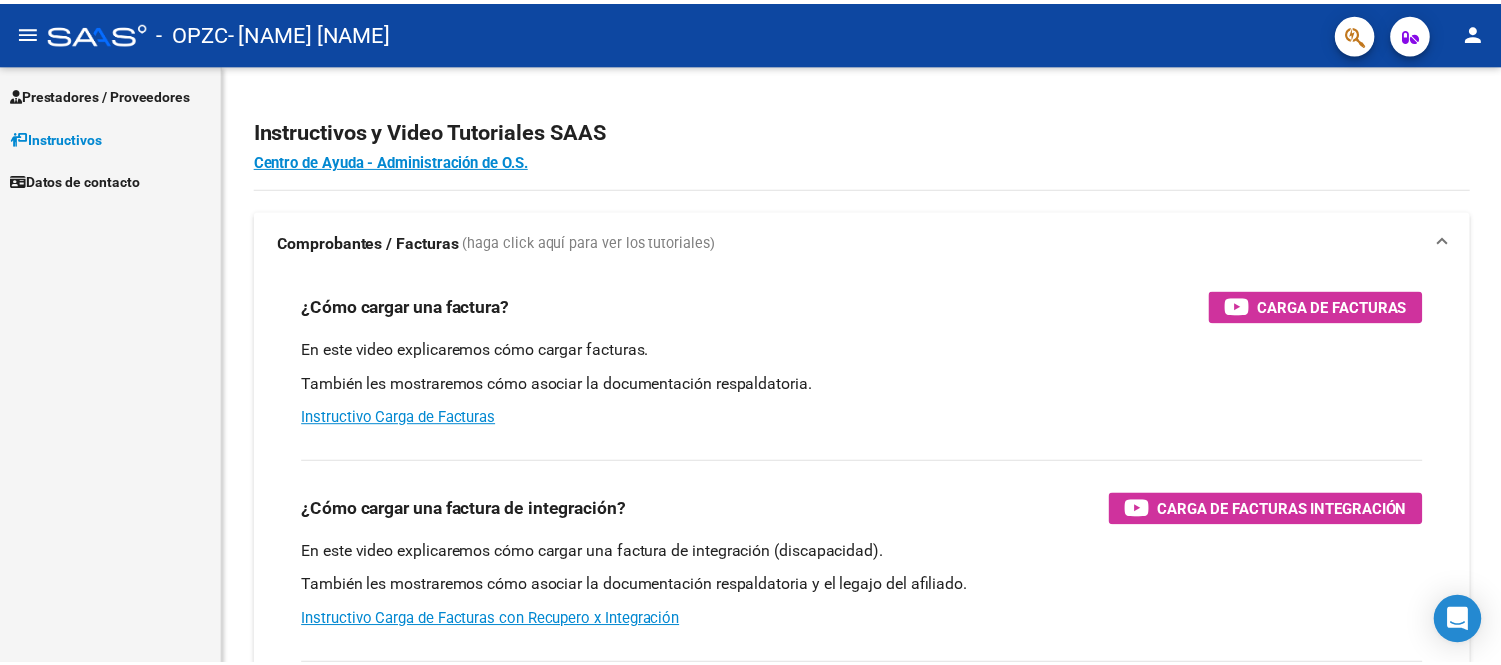 scroll, scrollTop: 0, scrollLeft: 0, axis: both 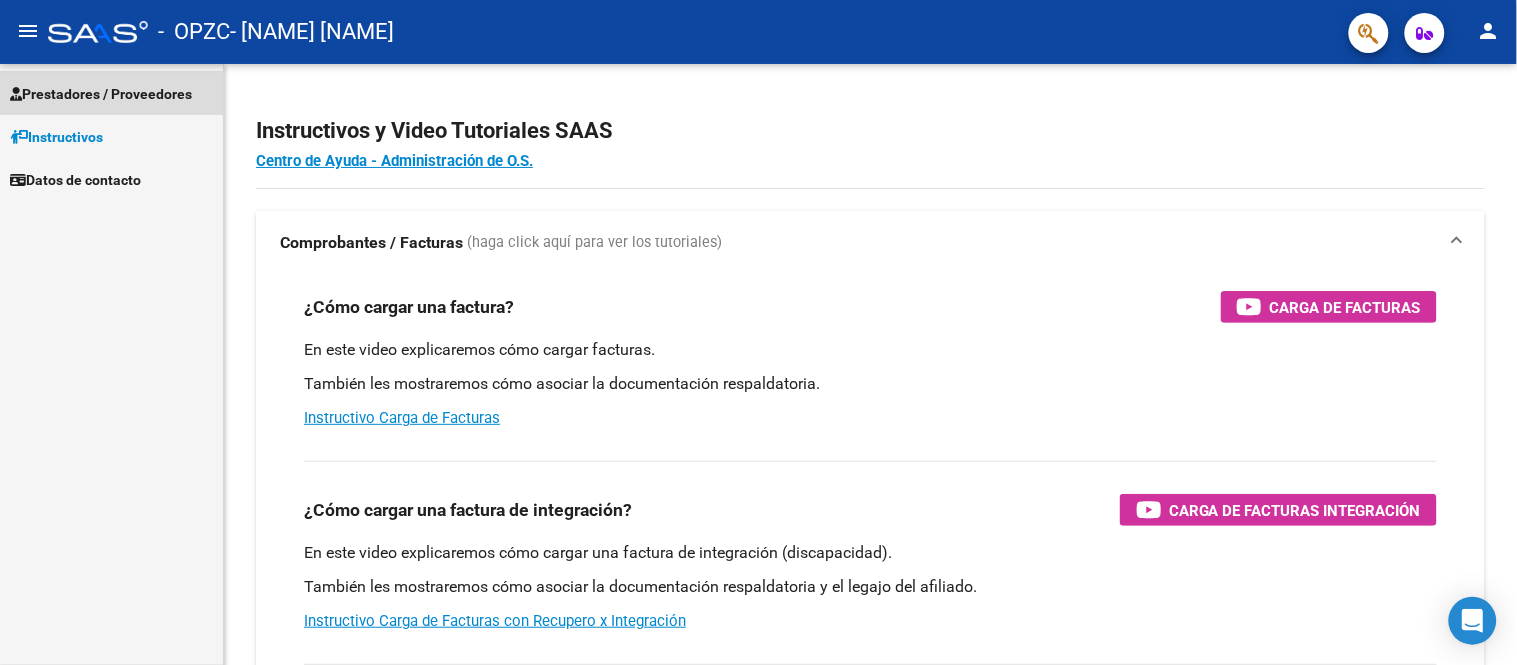 click on "Prestadores / Proveedores" at bounding box center (101, 94) 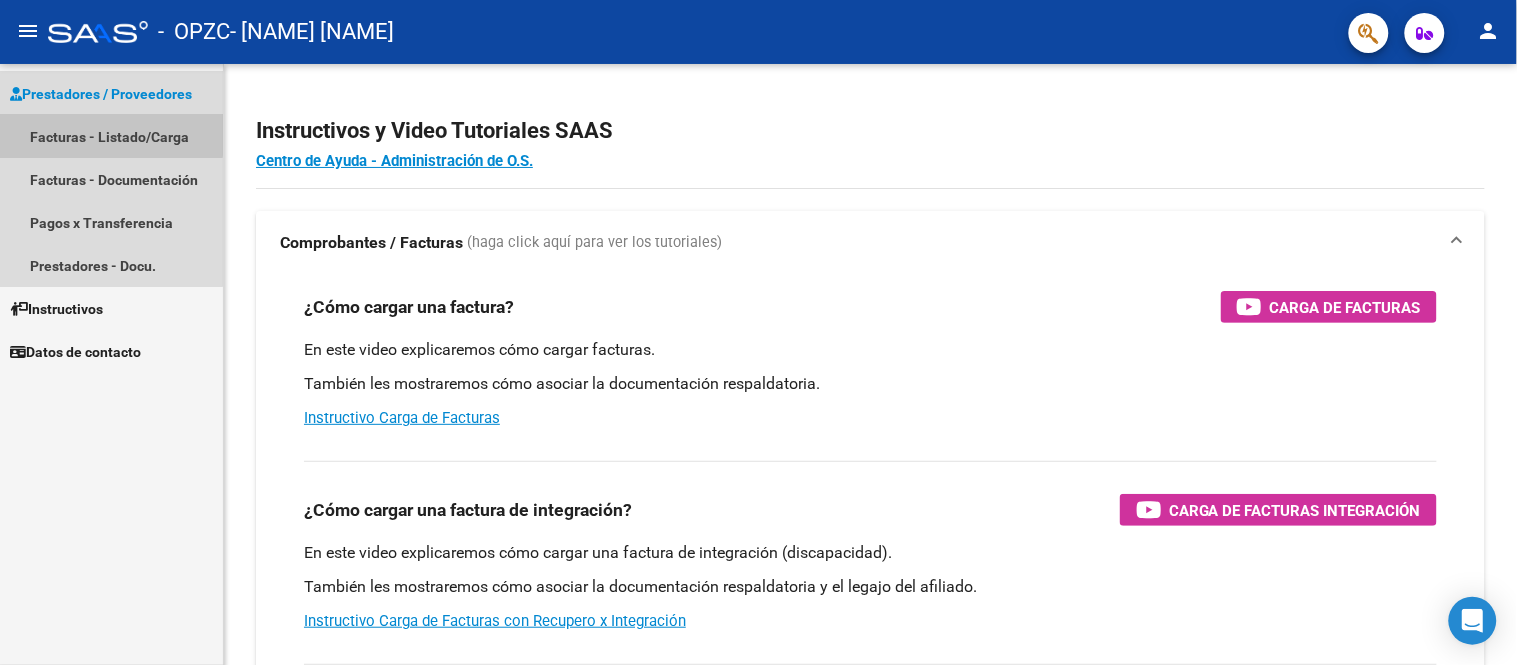 click on "Facturas - Listado/Carga" at bounding box center (111, 136) 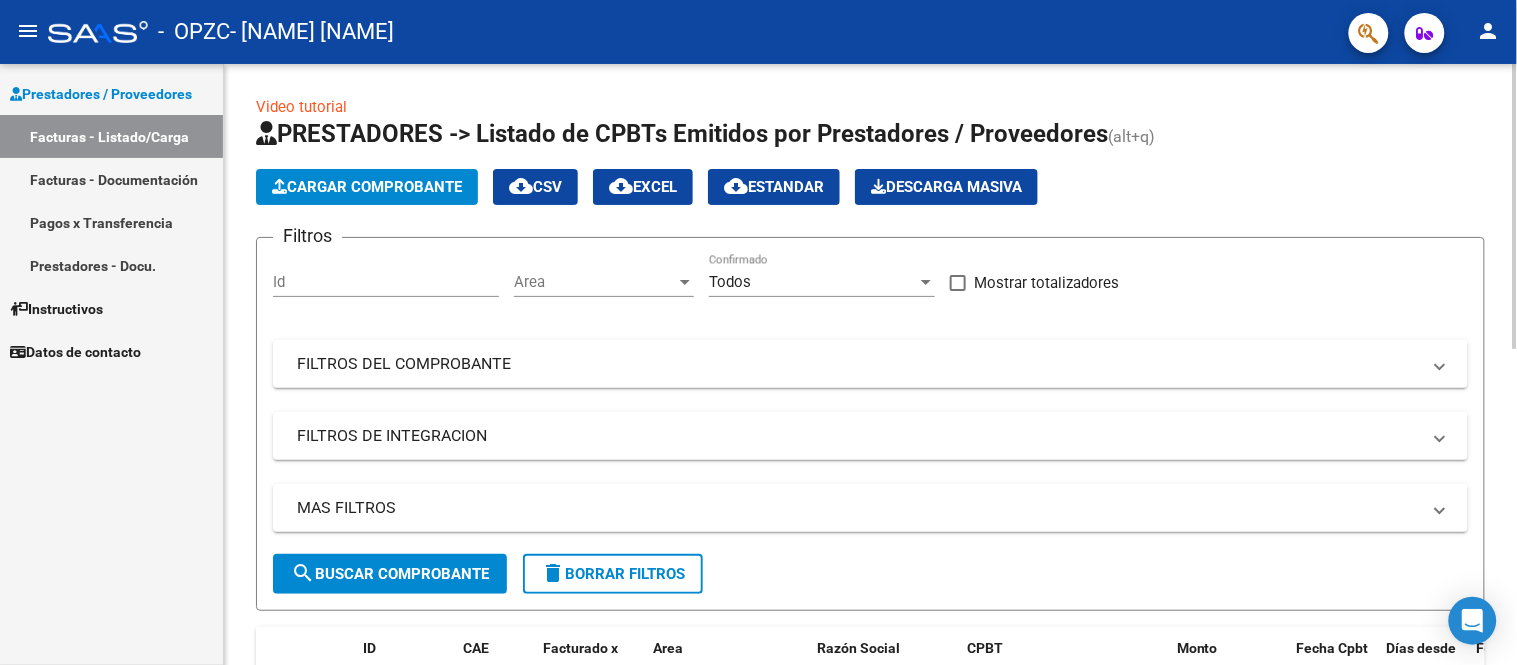 click on "Cargar Comprobante" 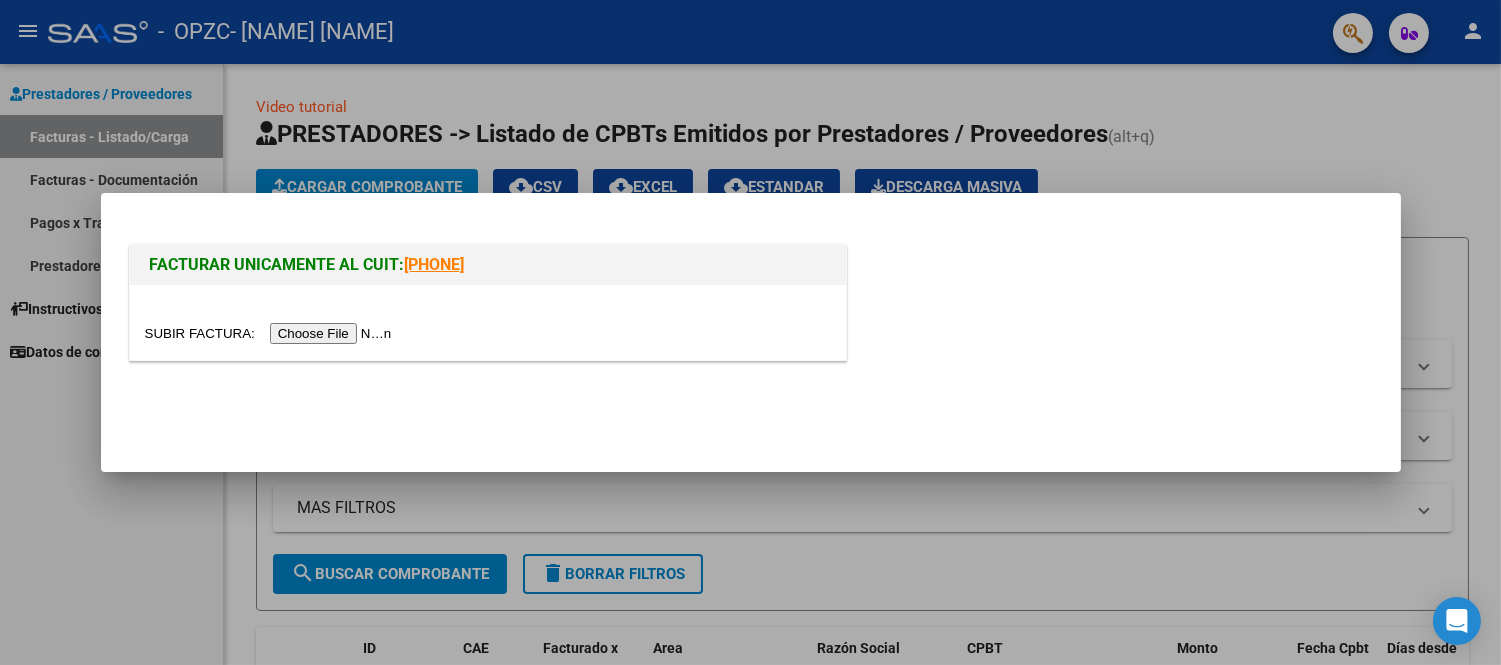 click at bounding box center [271, 333] 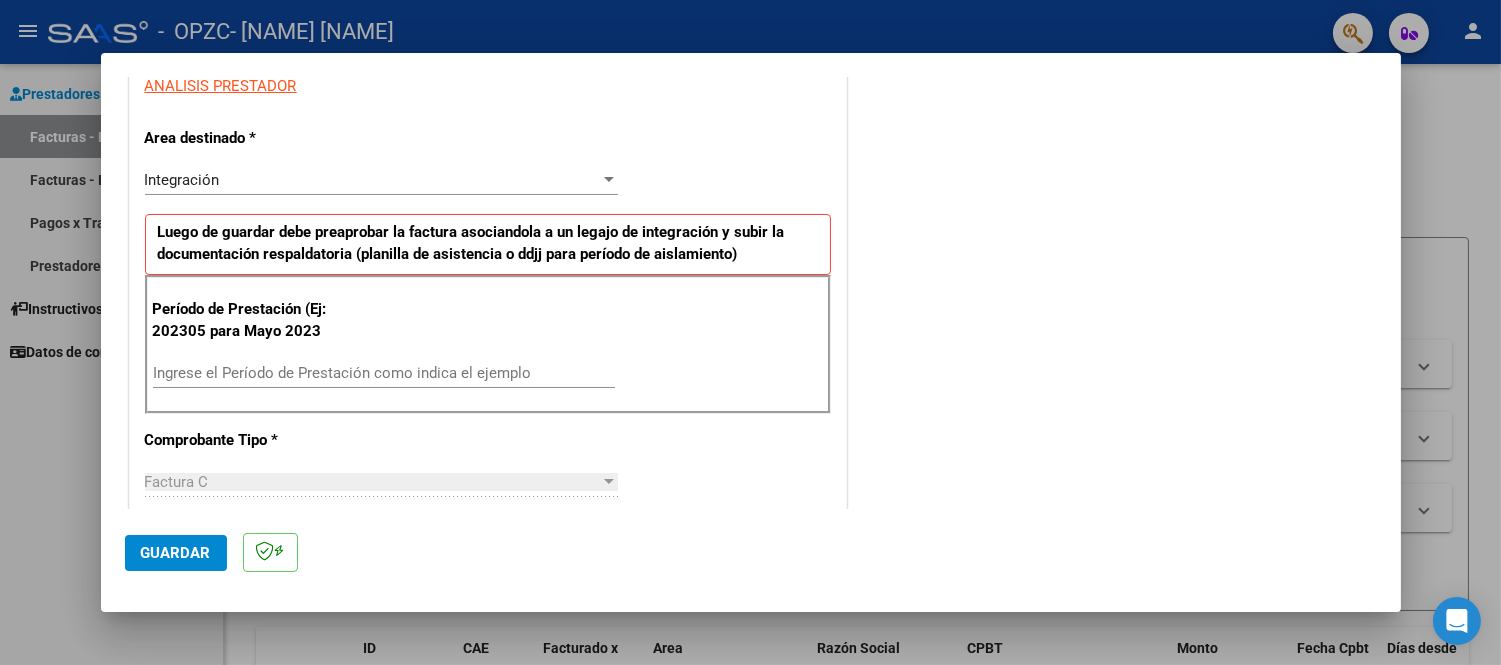 scroll, scrollTop: 388, scrollLeft: 0, axis: vertical 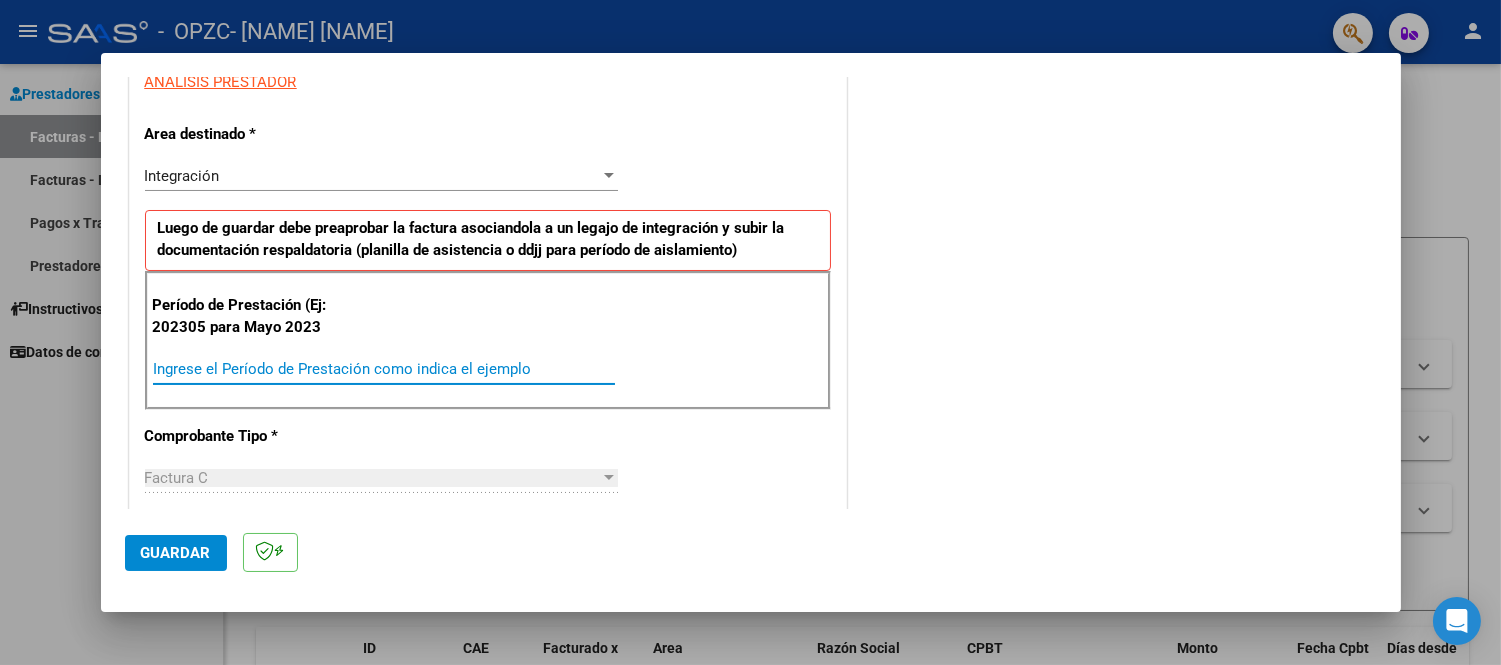 click on "Ingrese el Período de Prestación como indica el ejemplo" at bounding box center (384, 369) 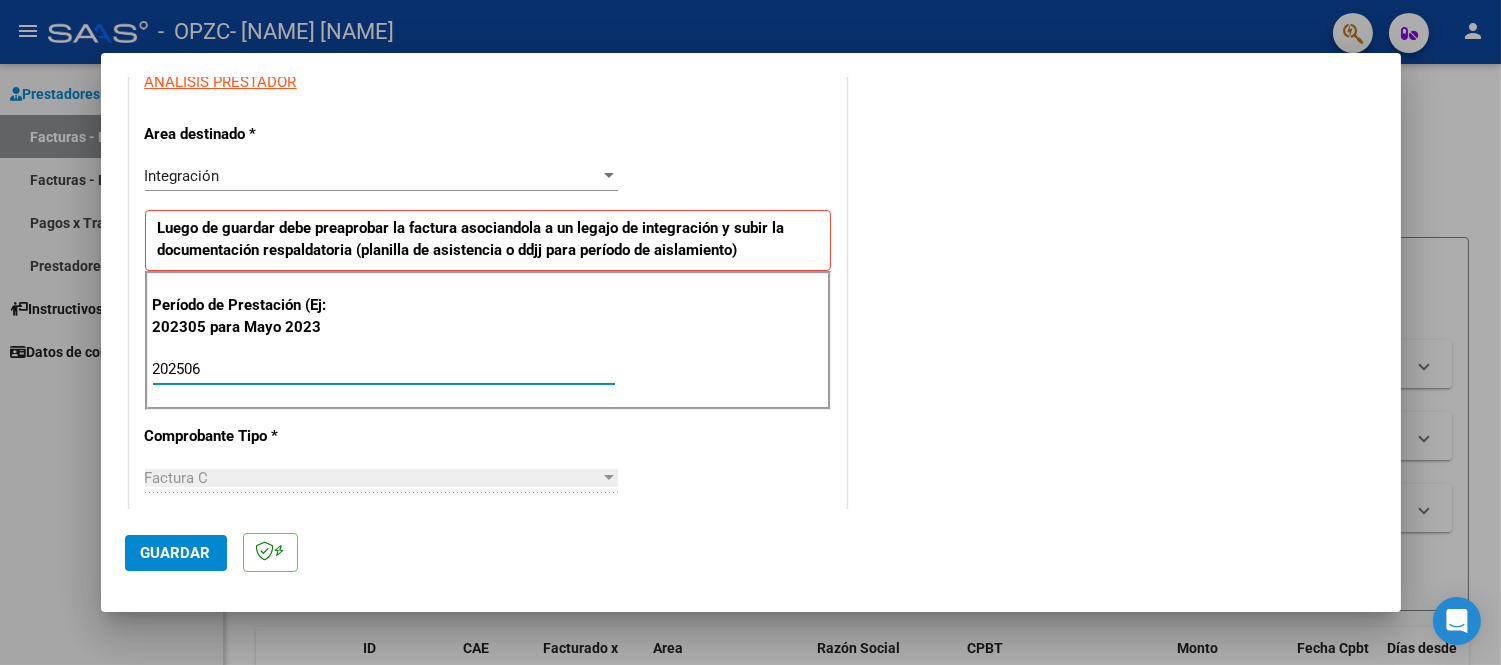 type on "202505" 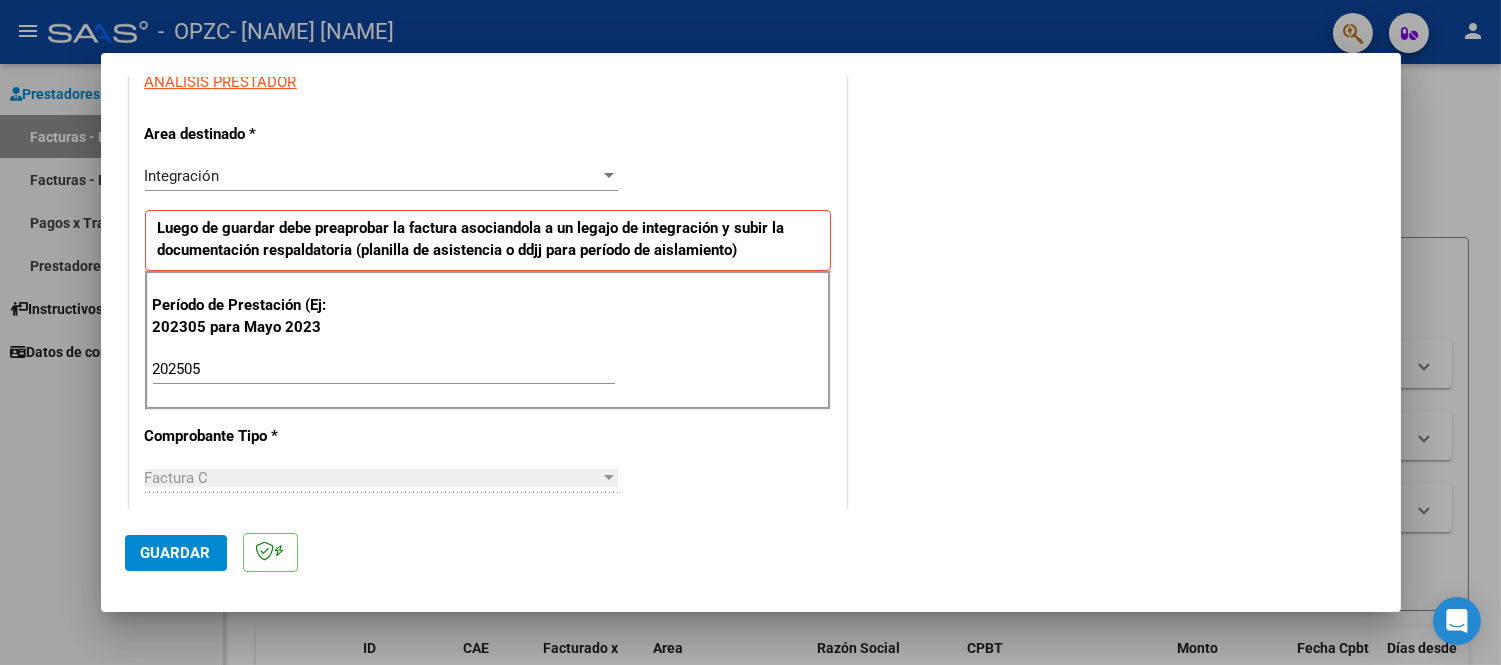 scroll, scrollTop: 433, scrollLeft: 0, axis: vertical 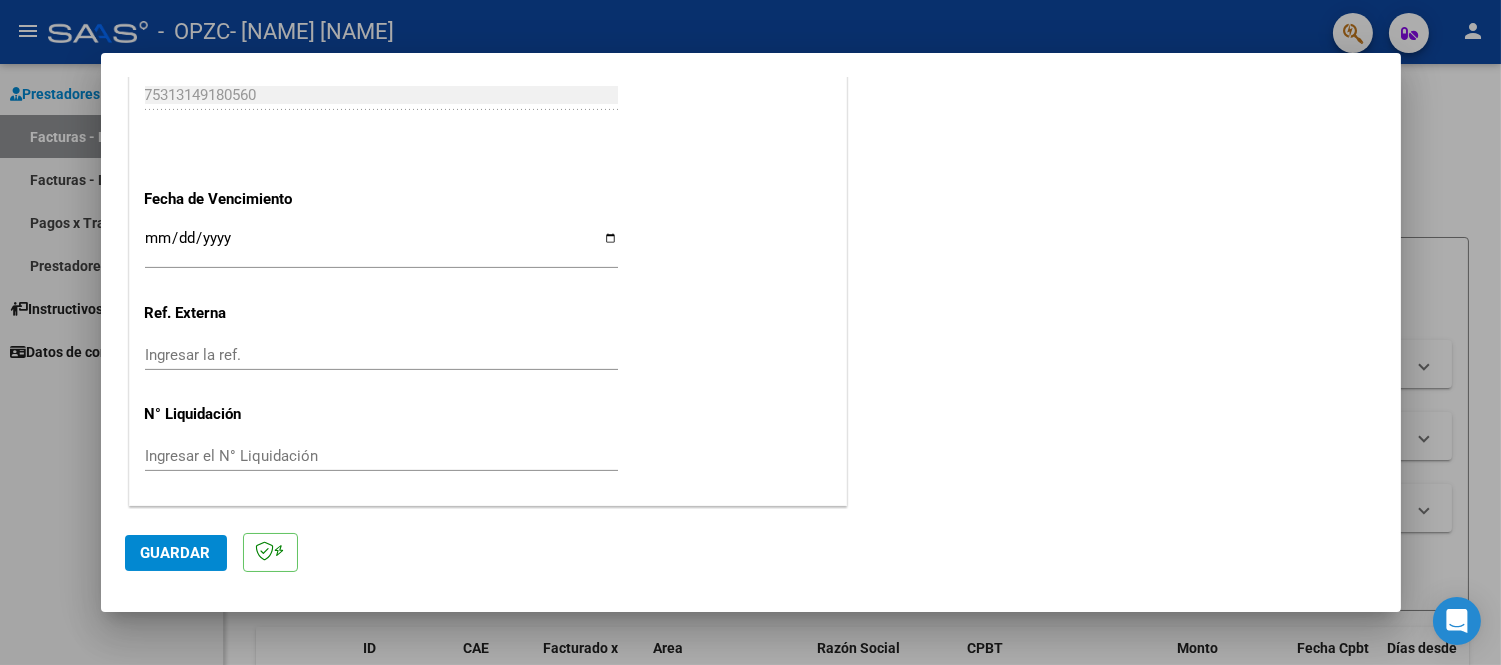 click on "Ingresar la fecha" at bounding box center [381, 246] 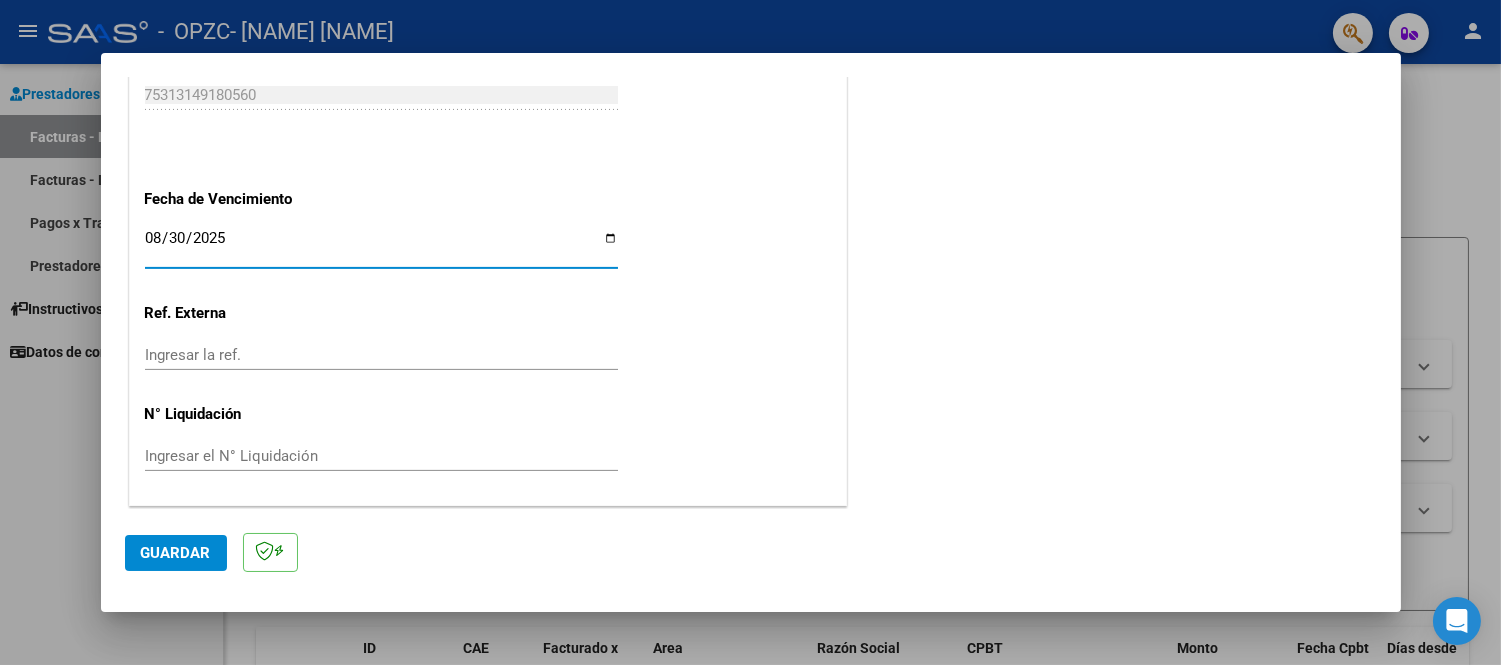 type on "2025-08-30" 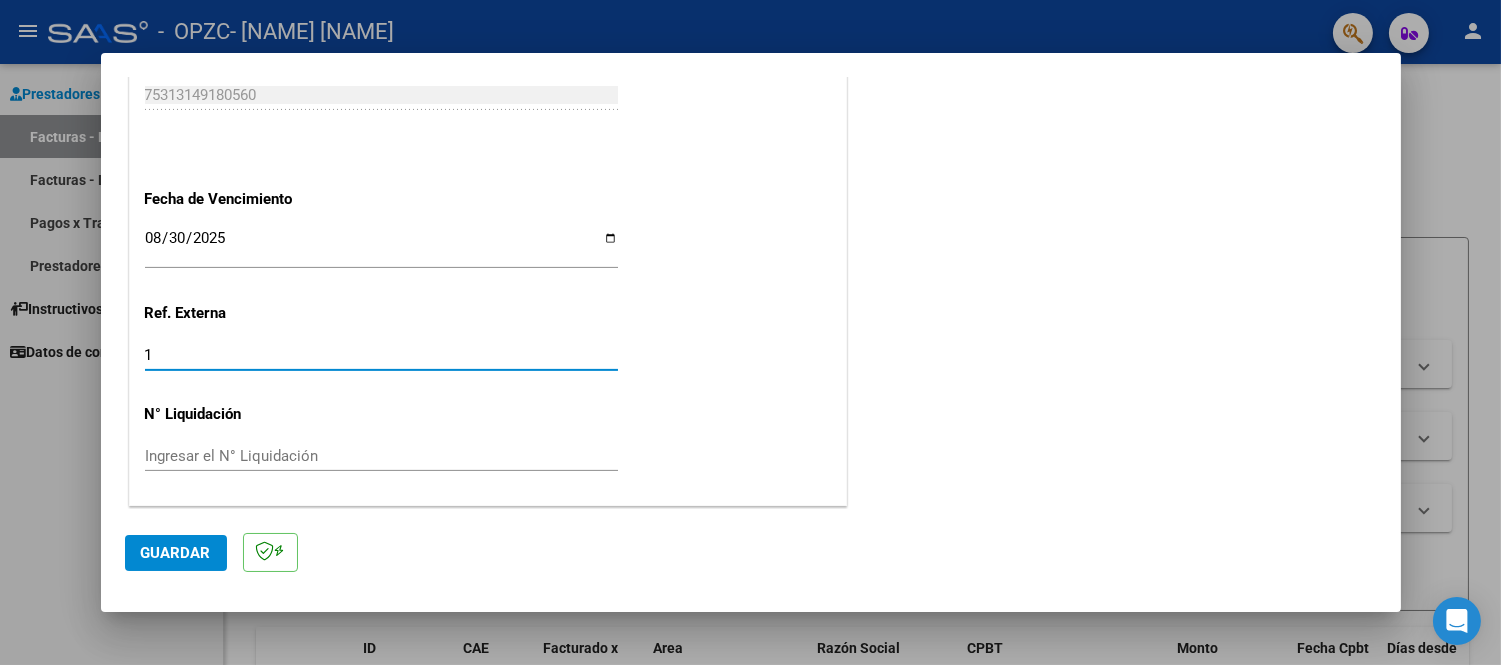 type on "1" 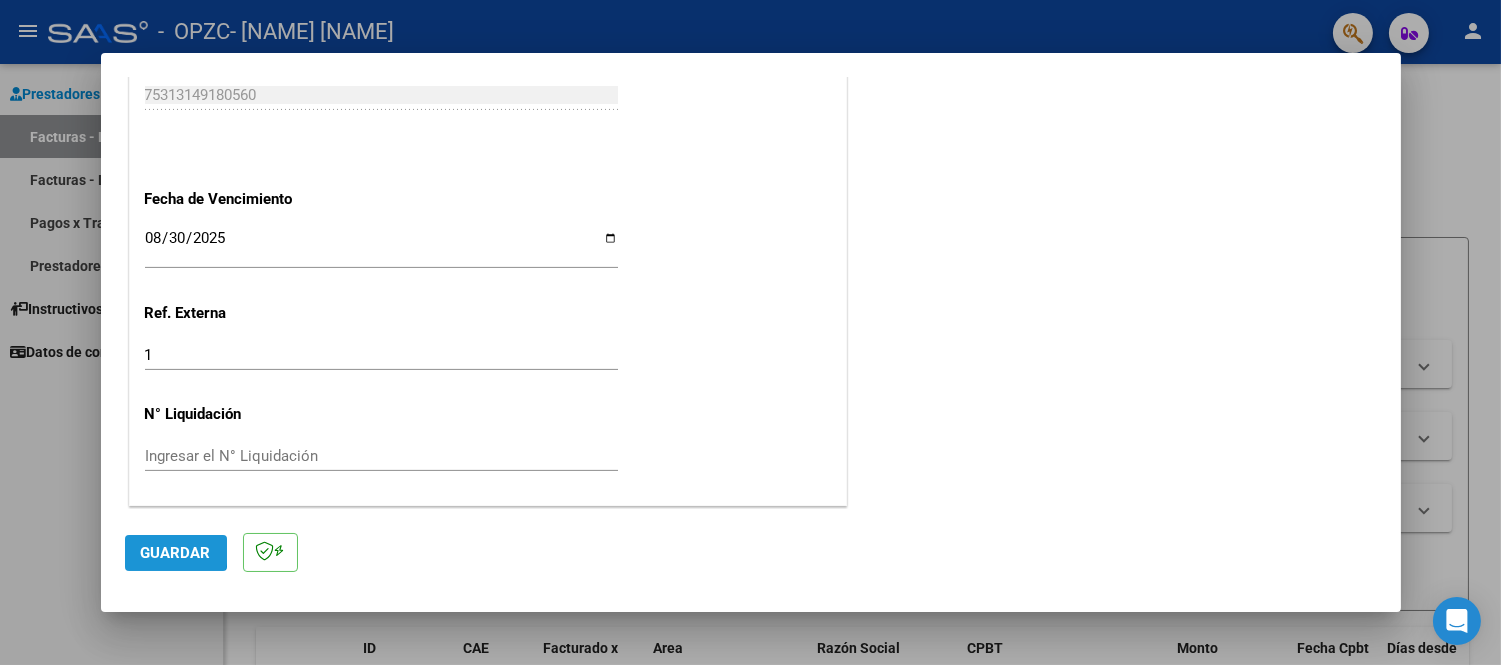 click on "Guardar" 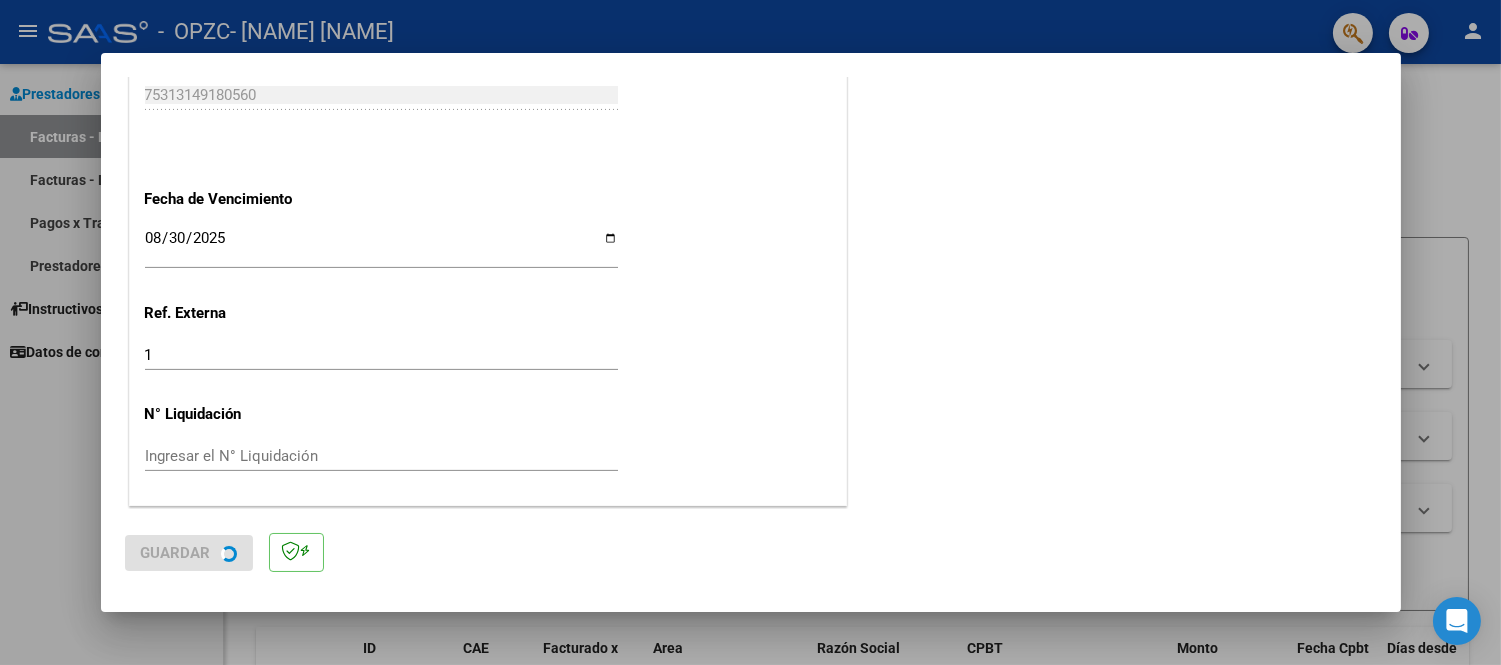 scroll, scrollTop: 0, scrollLeft: 0, axis: both 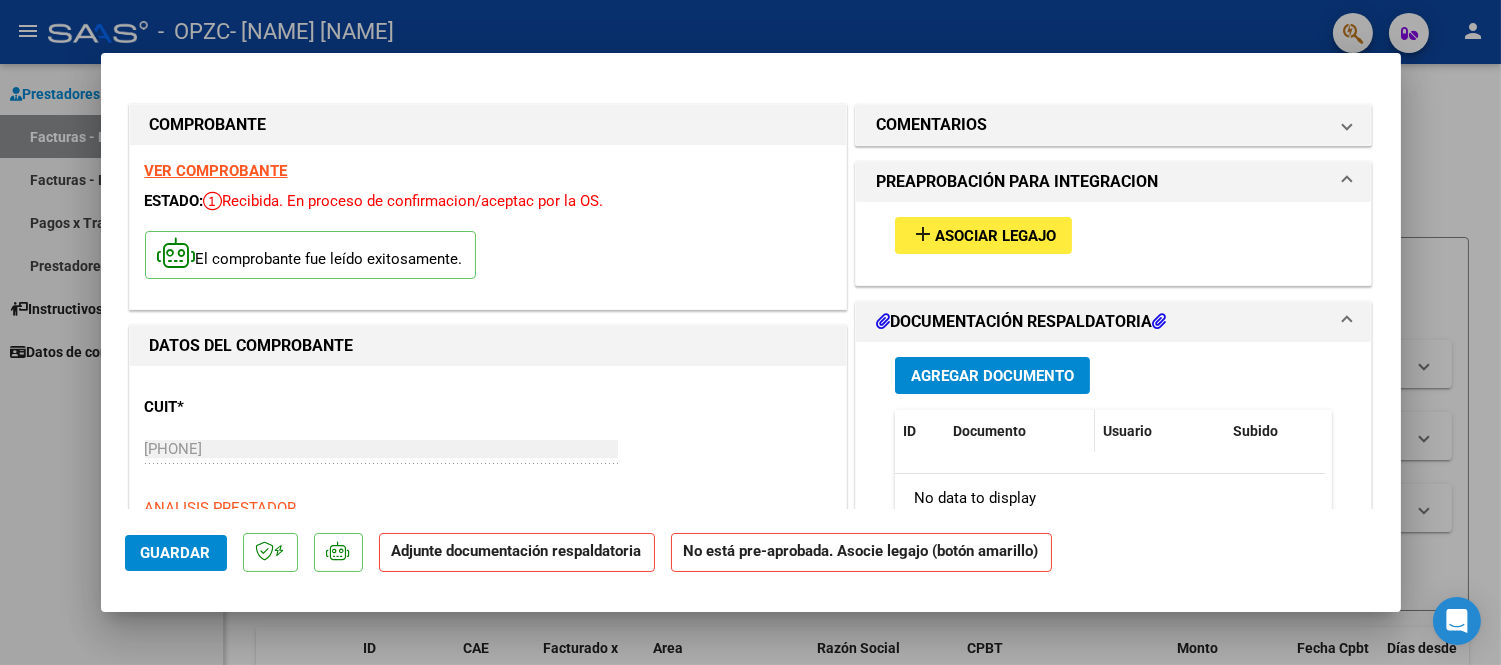 click on "Documento" at bounding box center [989, 431] 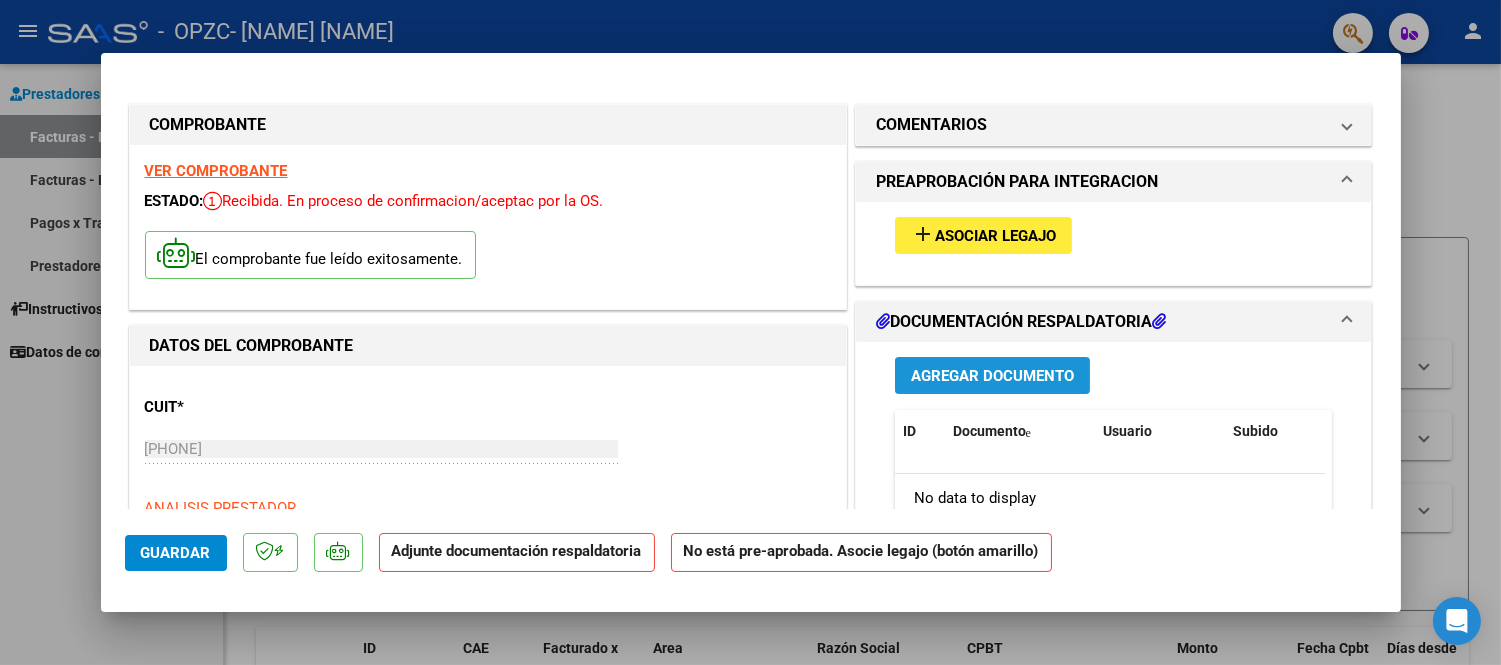 click on "Agregar Documento" at bounding box center (992, 376) 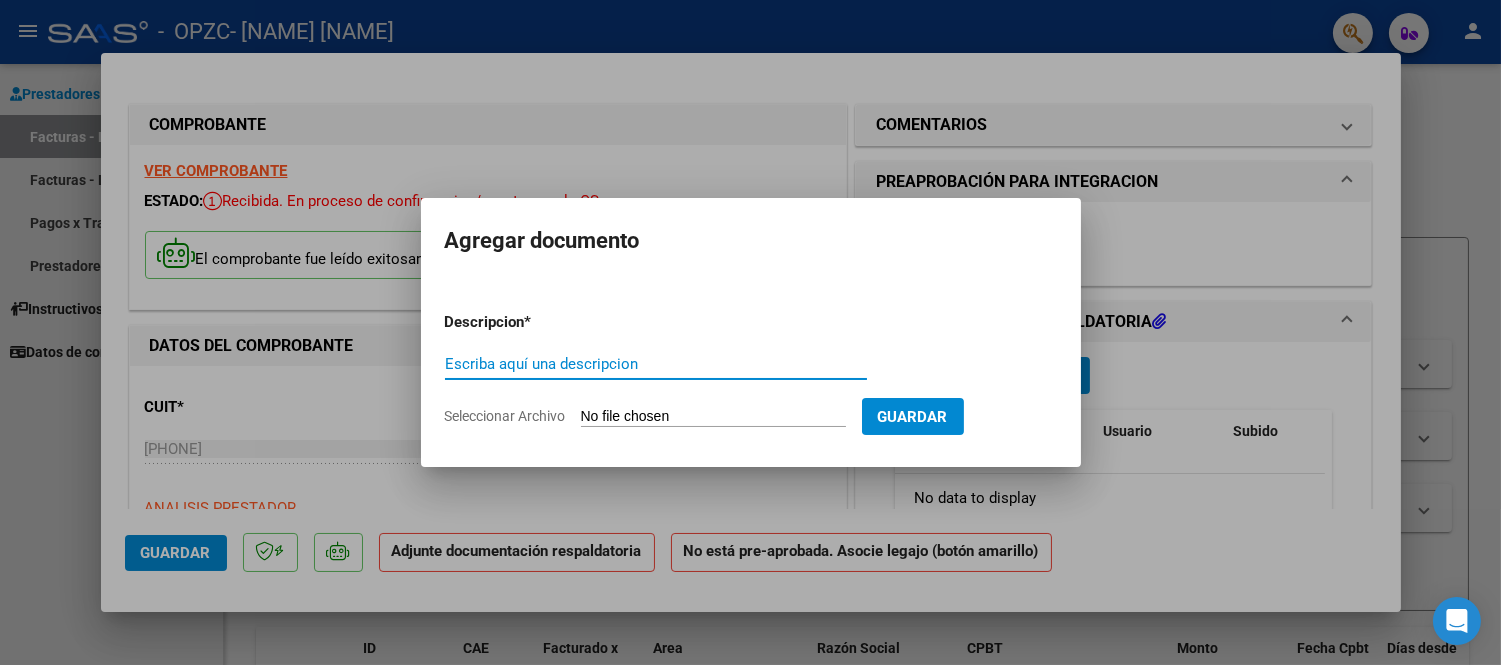 click on "Escriba aquí una descripcion" at bounding box center (656, 364) 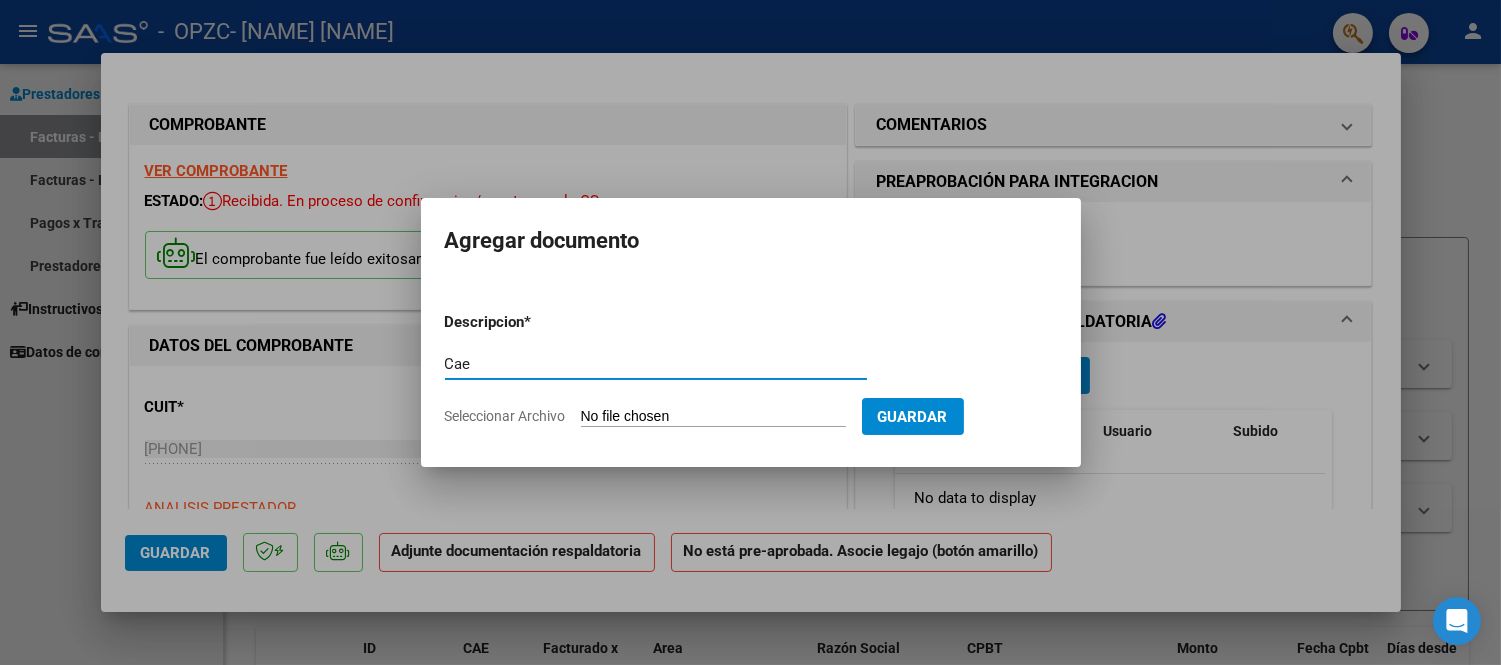 type on "Cae" 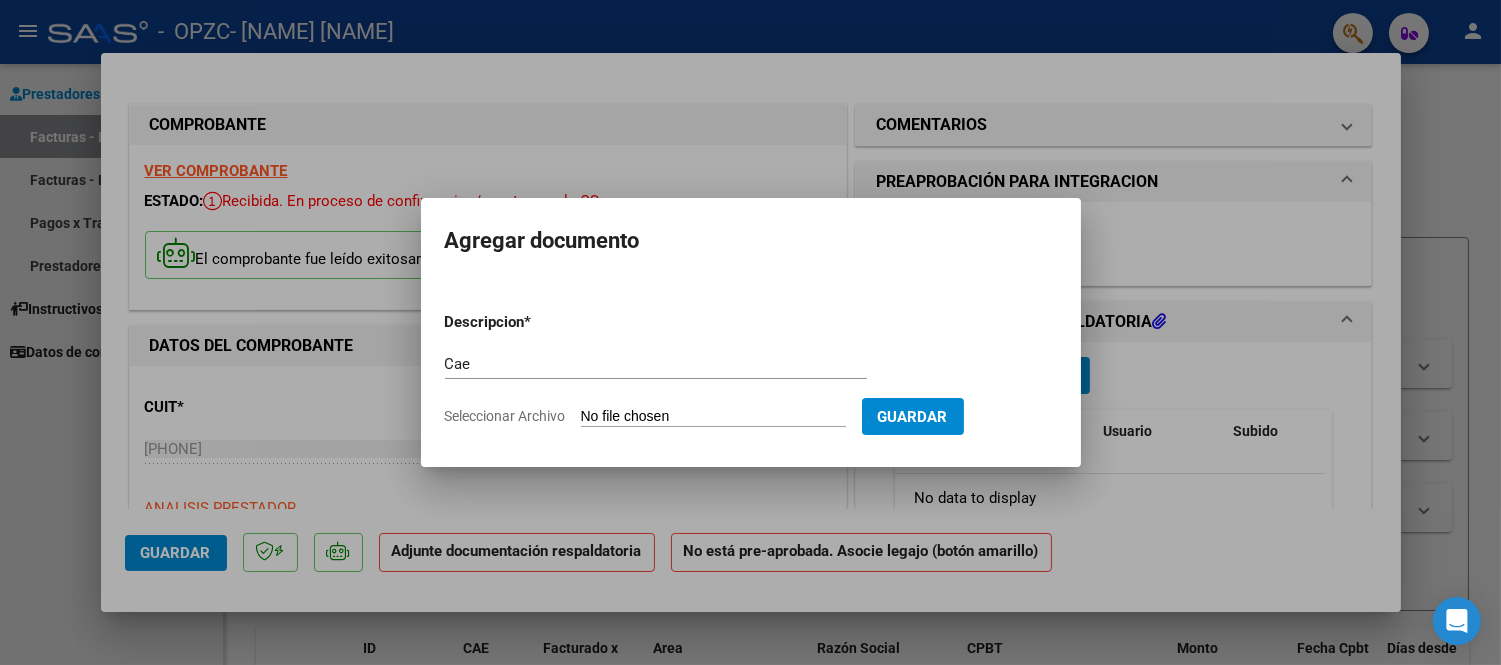 type on "C:\fakepath\CAE-IaraD-25JULIO.pdf" 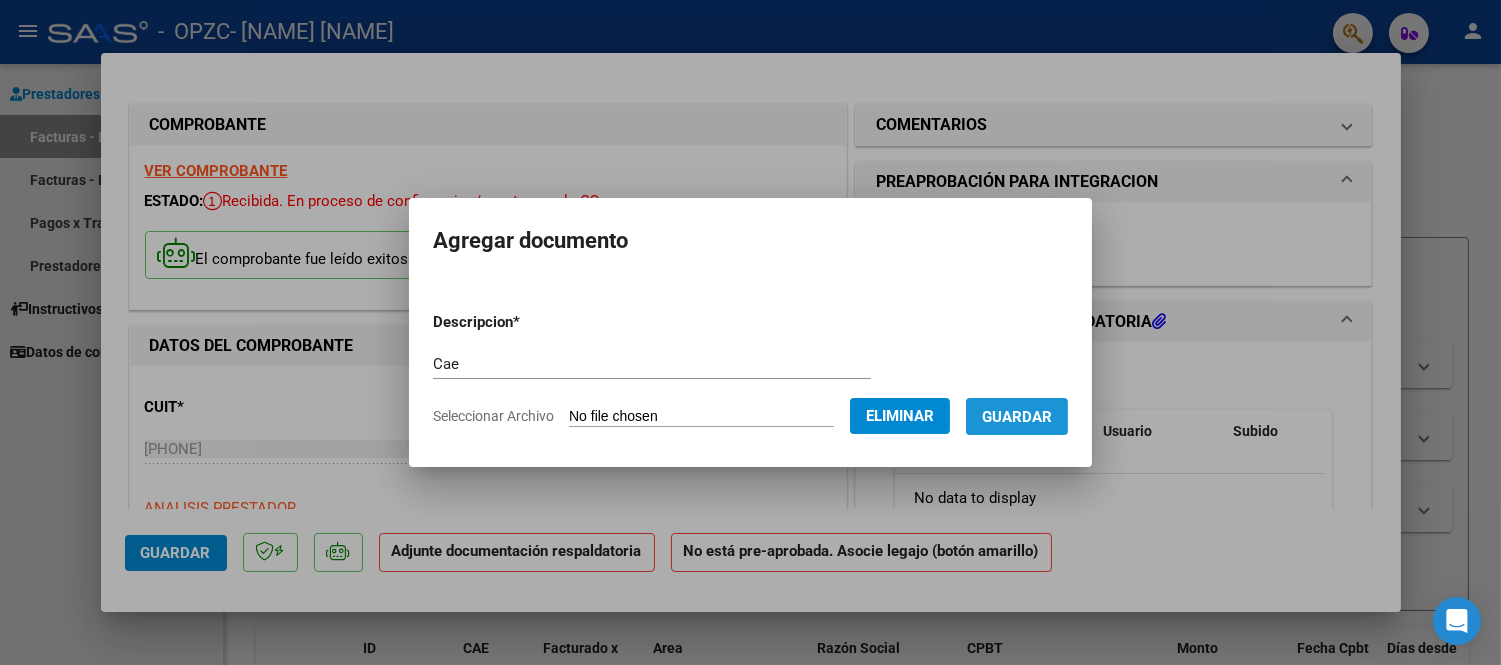 click on "Guardar" at bounding box center [1017, 417] 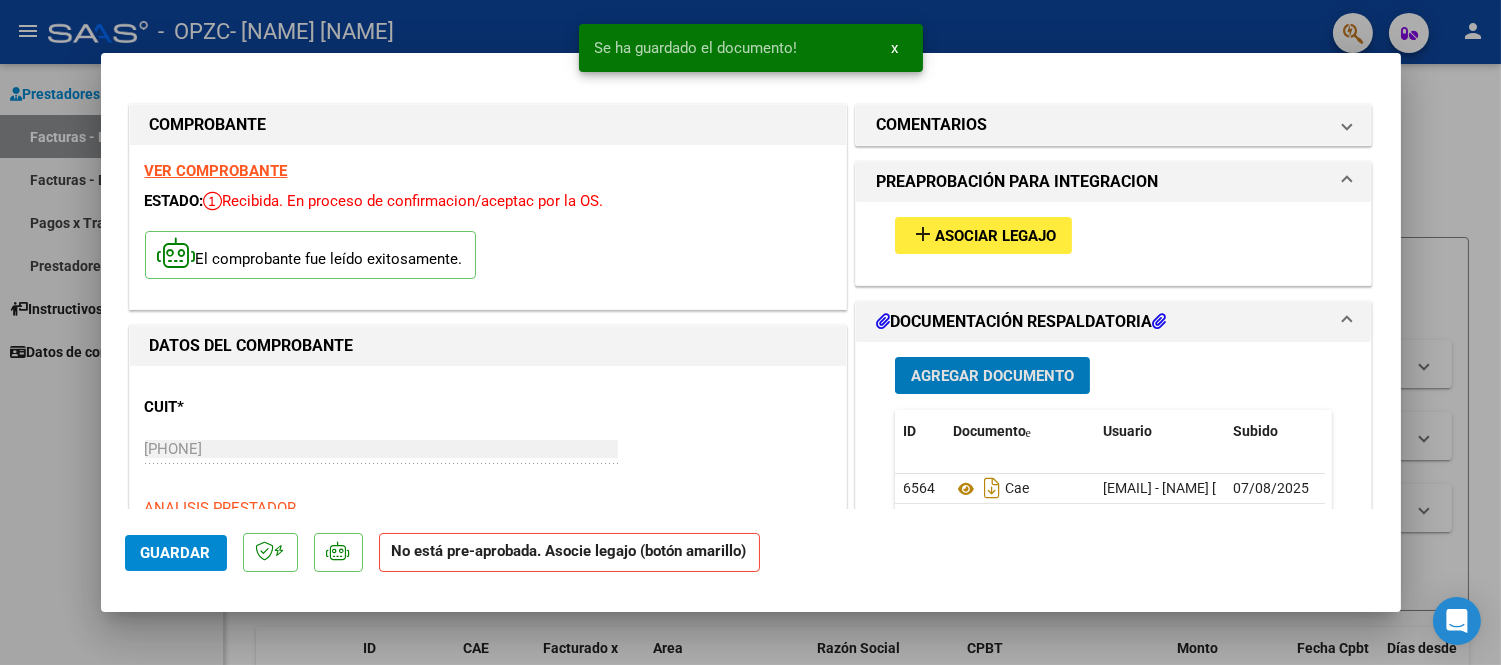click on "Agregar Documento" at bounding box center (992, 375) 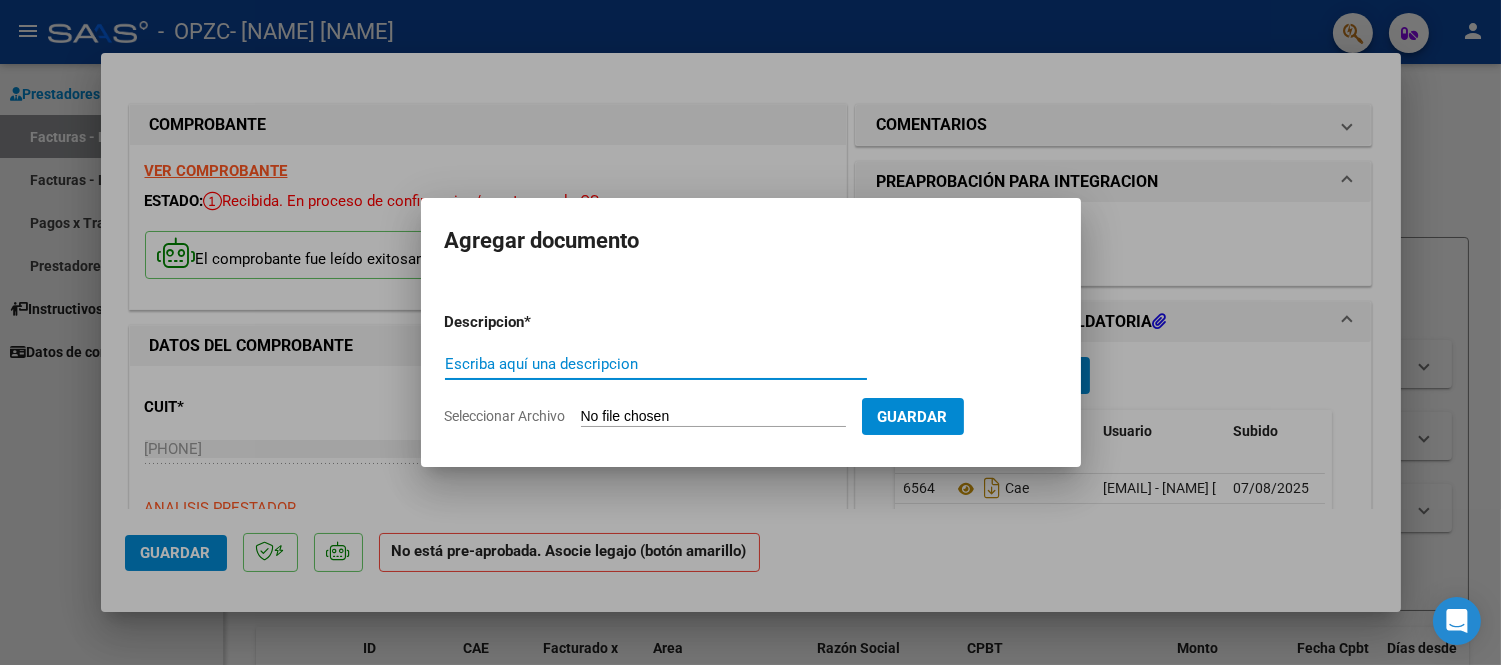 click on "Escriba aquí una descripcion" at bounding box center (656, 364) 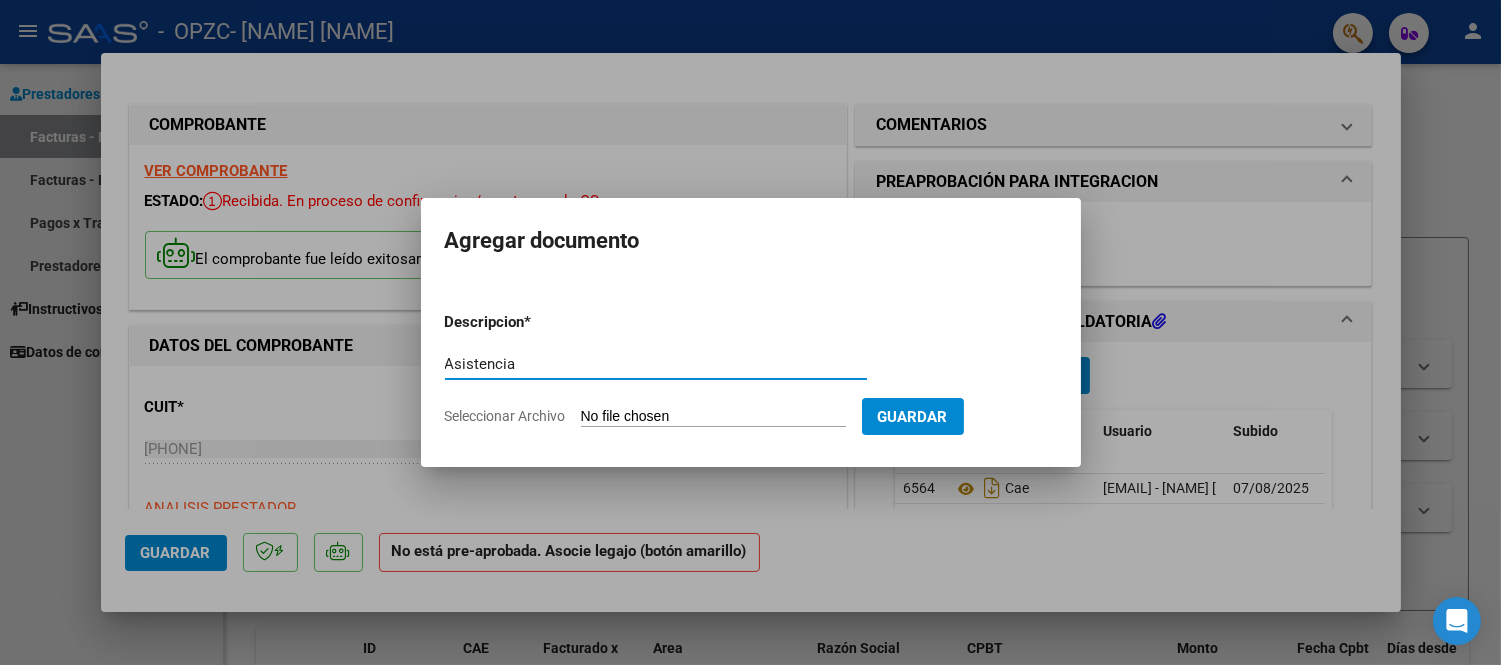 type on "Asistencia" 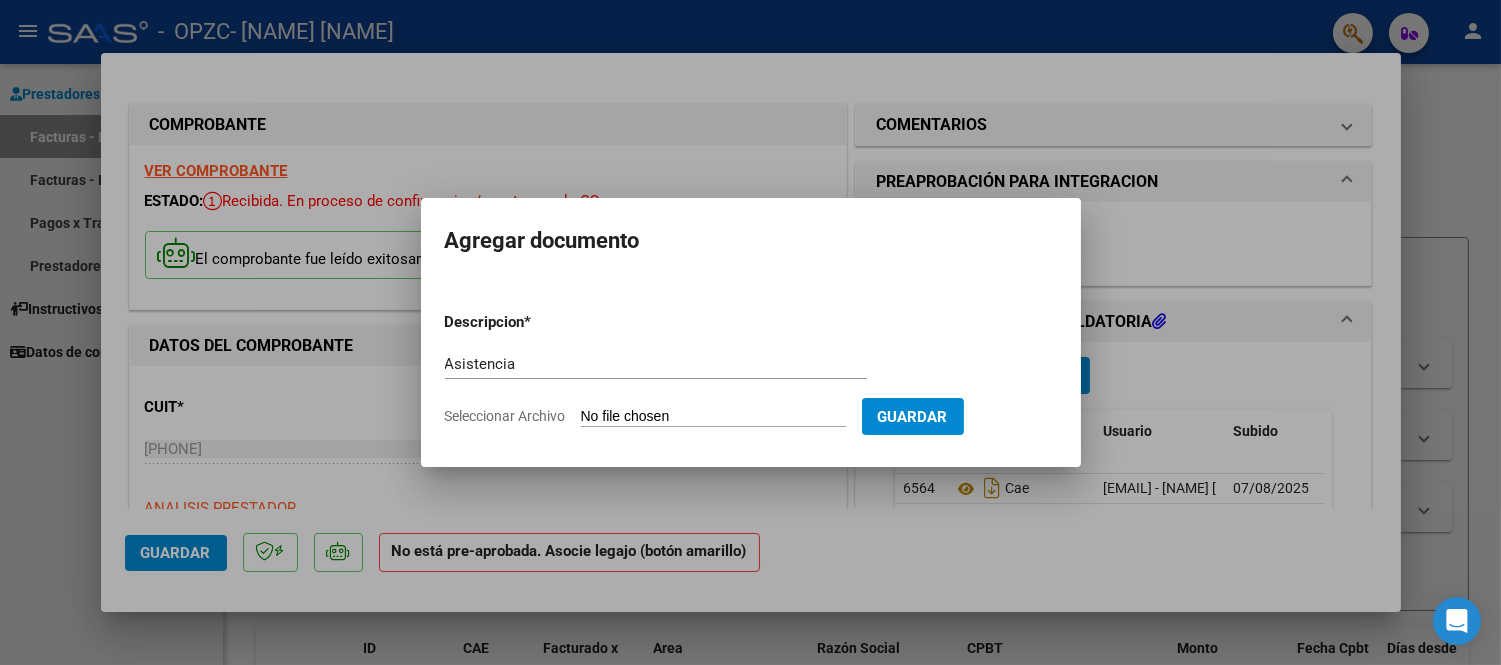 type on "C:\fakepath\ASIS-IARA-JULIO25.pdf" 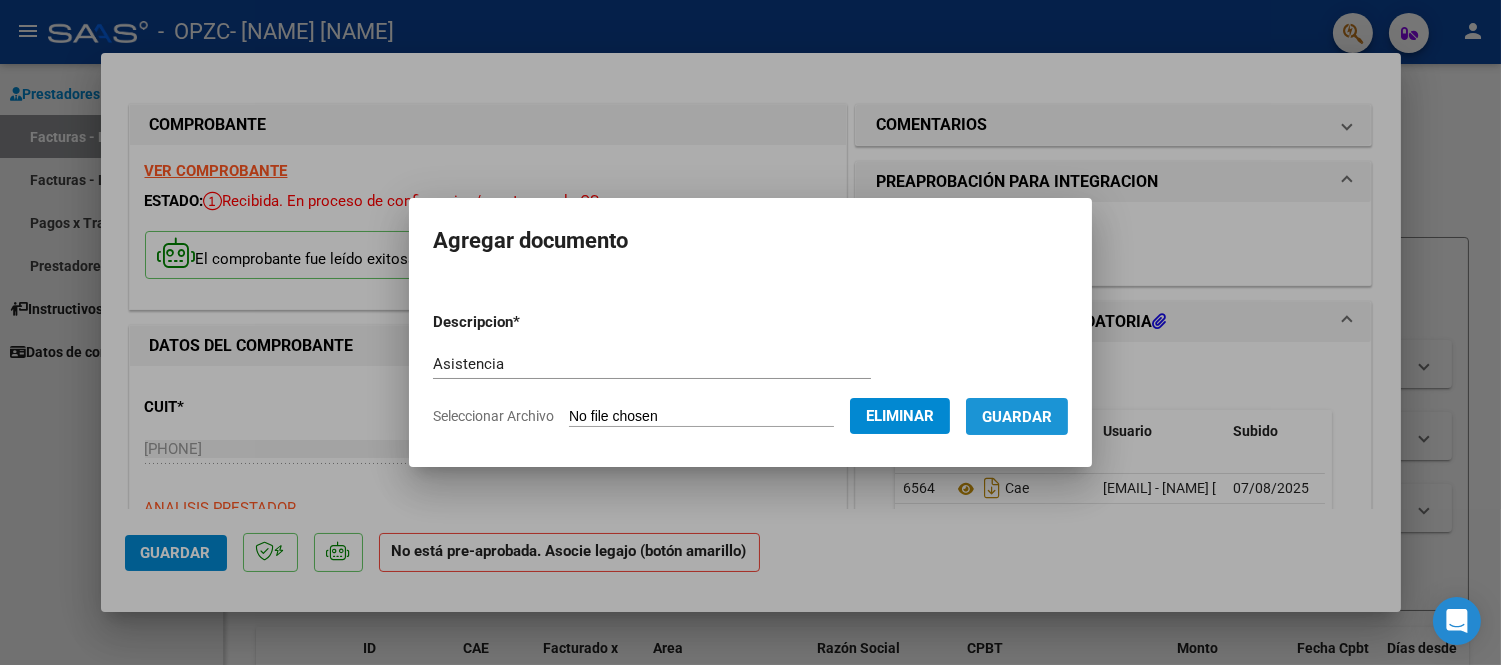 click on "Guardar" at bounding box center (1017, 417) 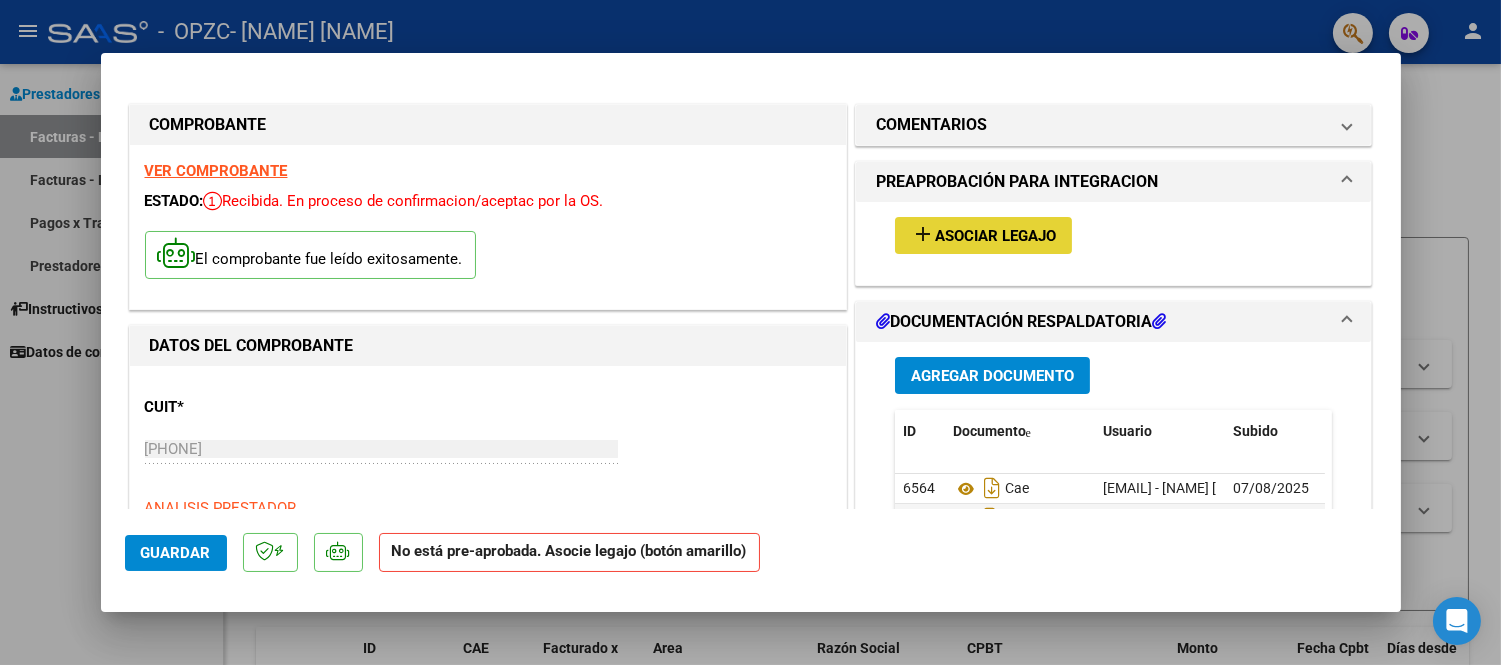 click on "add Asociar Legajo" at bounding box center (983, 235) 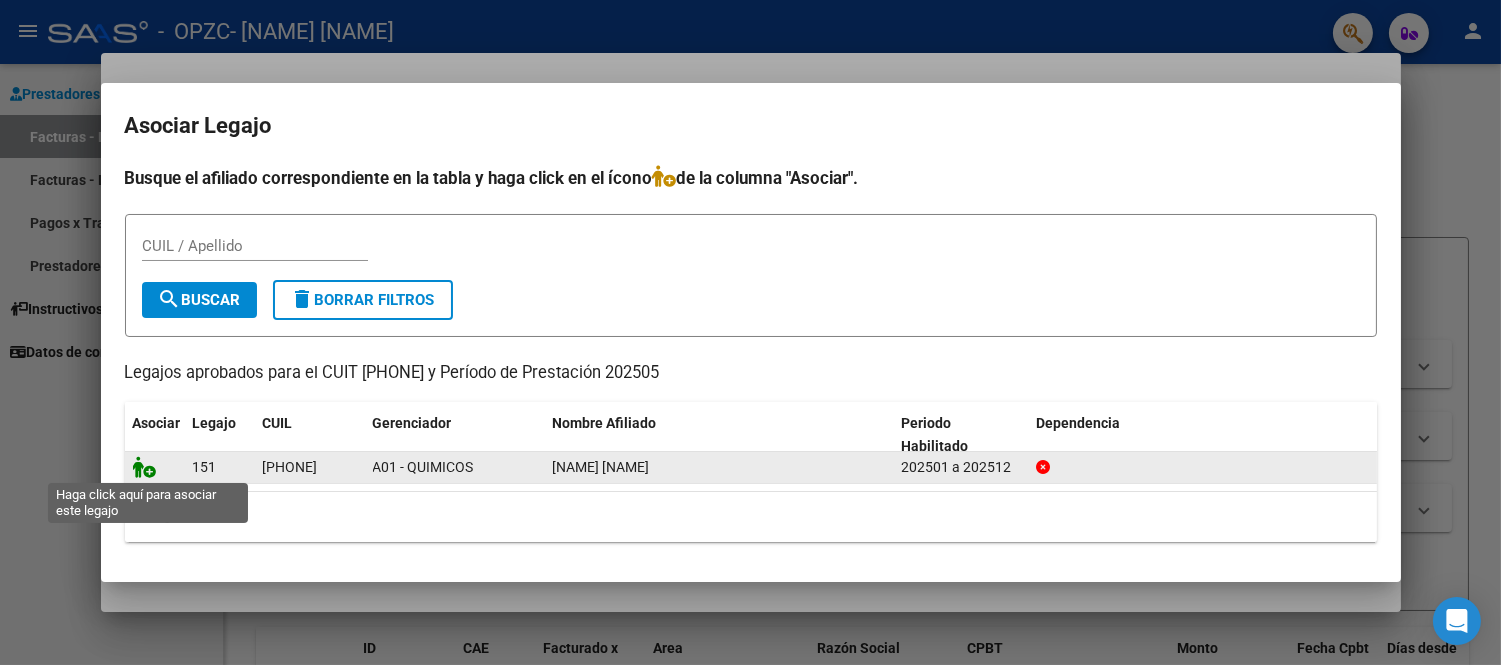 click 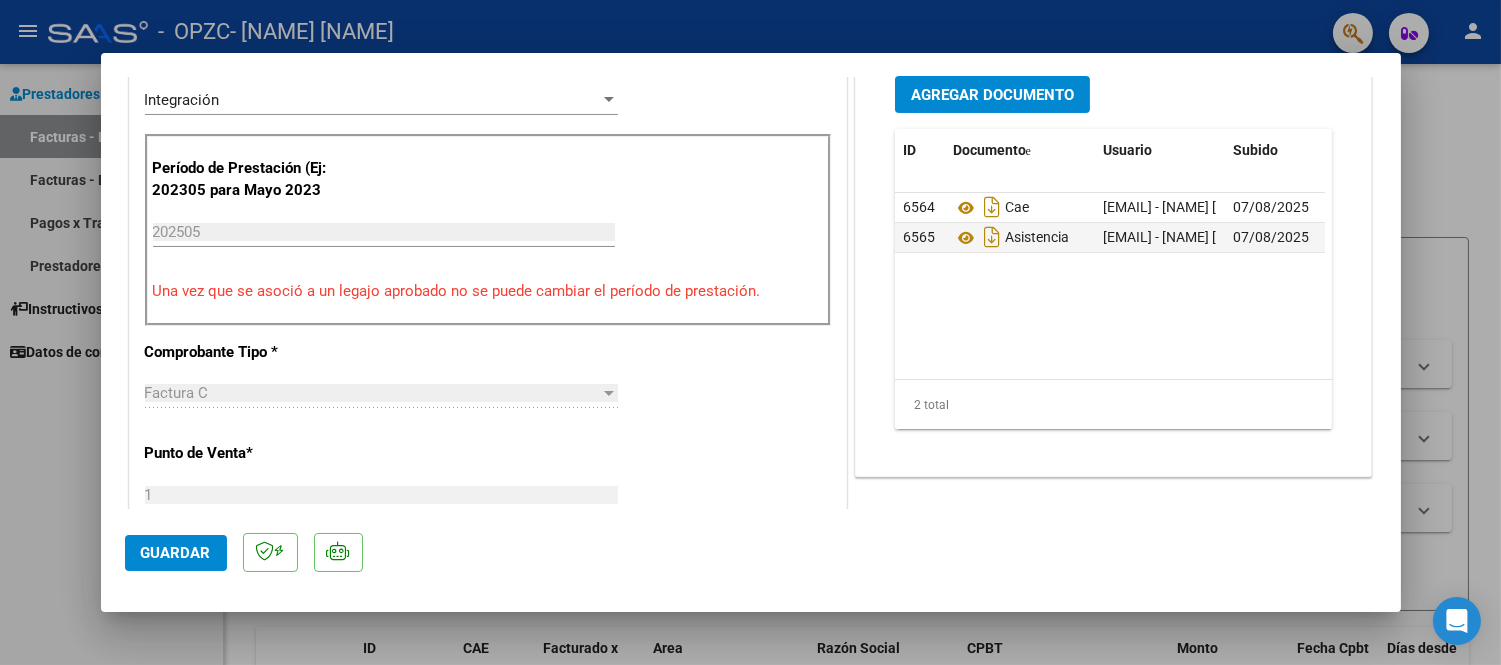 scroll, scrollTop: 544, scrollLeft: 0, axis: vertical 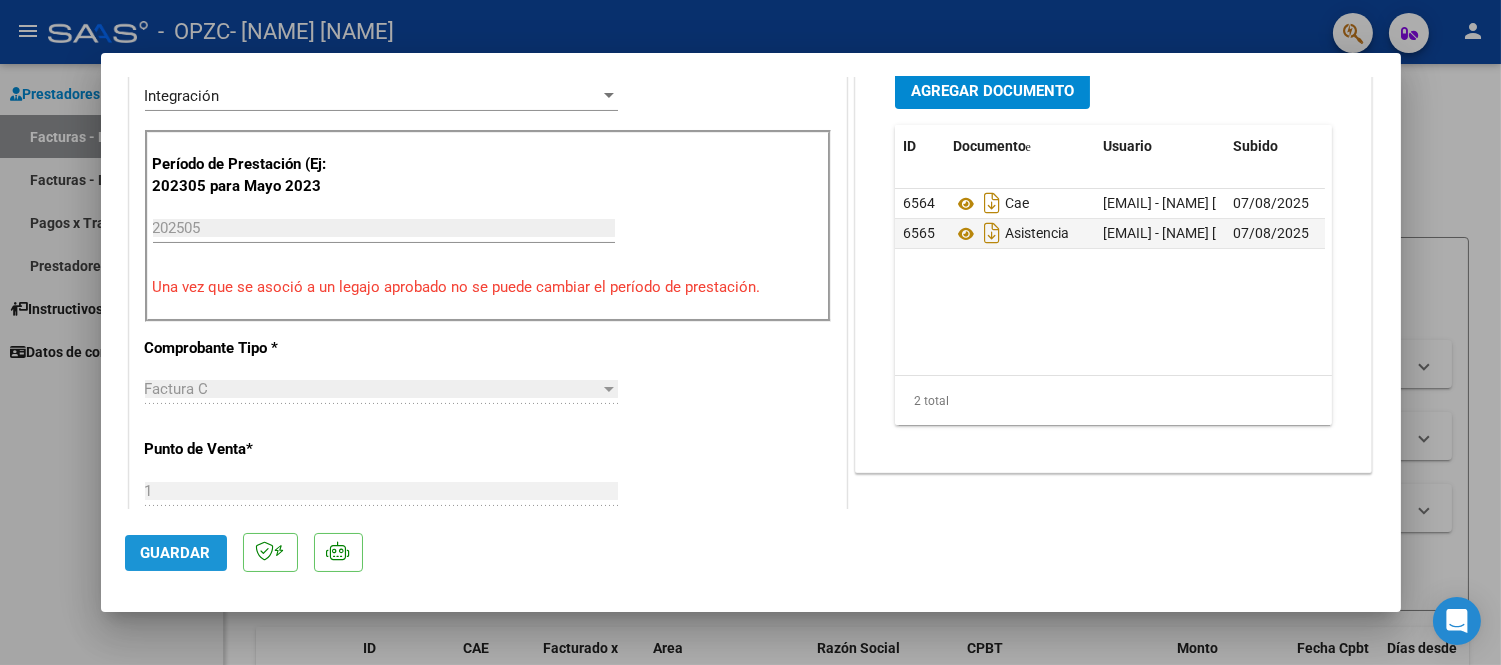 click on "Guardar" 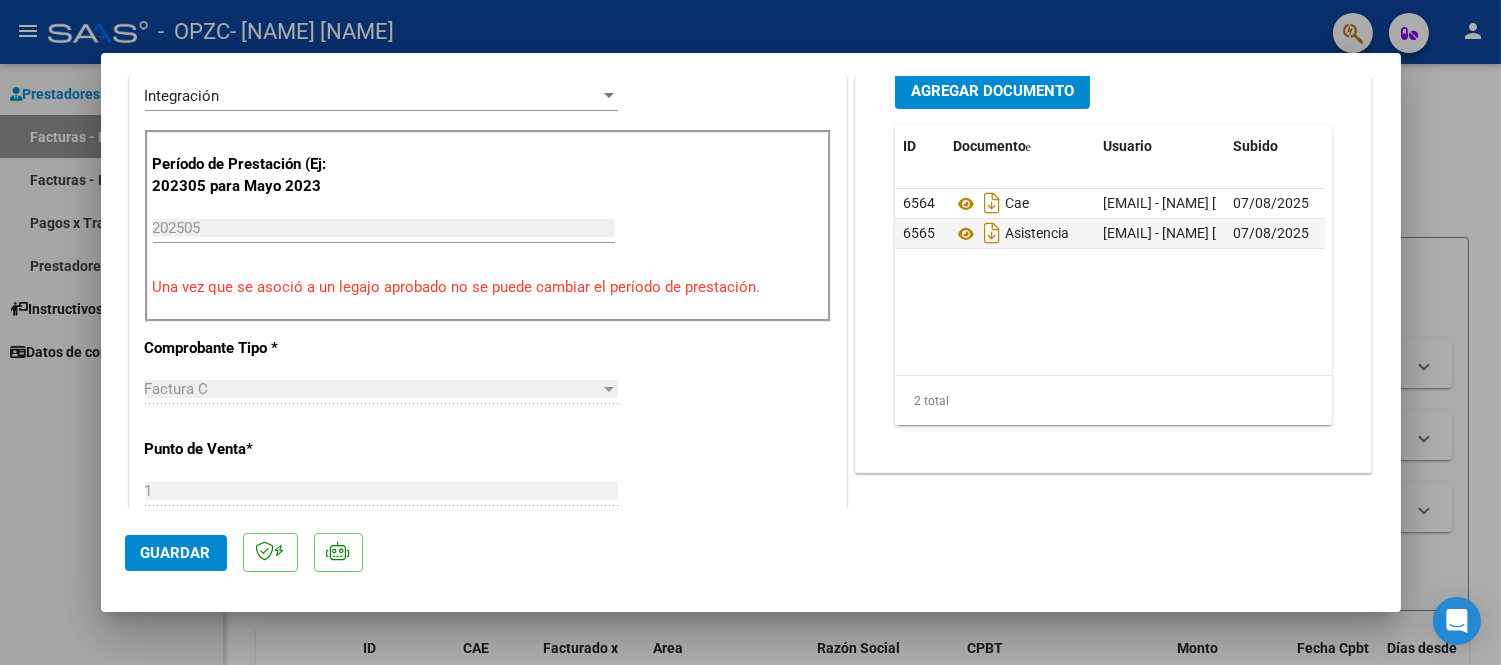 click at bounding box center [750, 332] 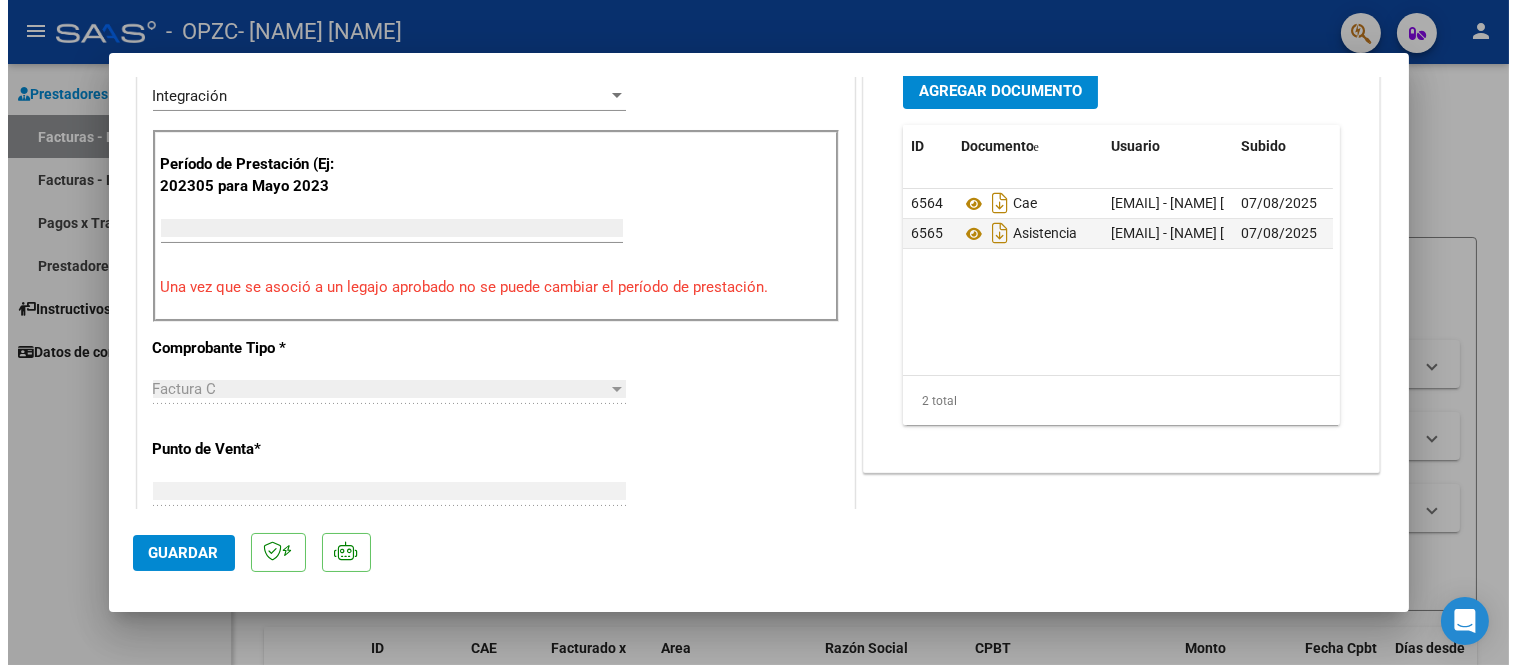 scroll, scrollTop: 460, scrollLeft: 0, axis: vertical 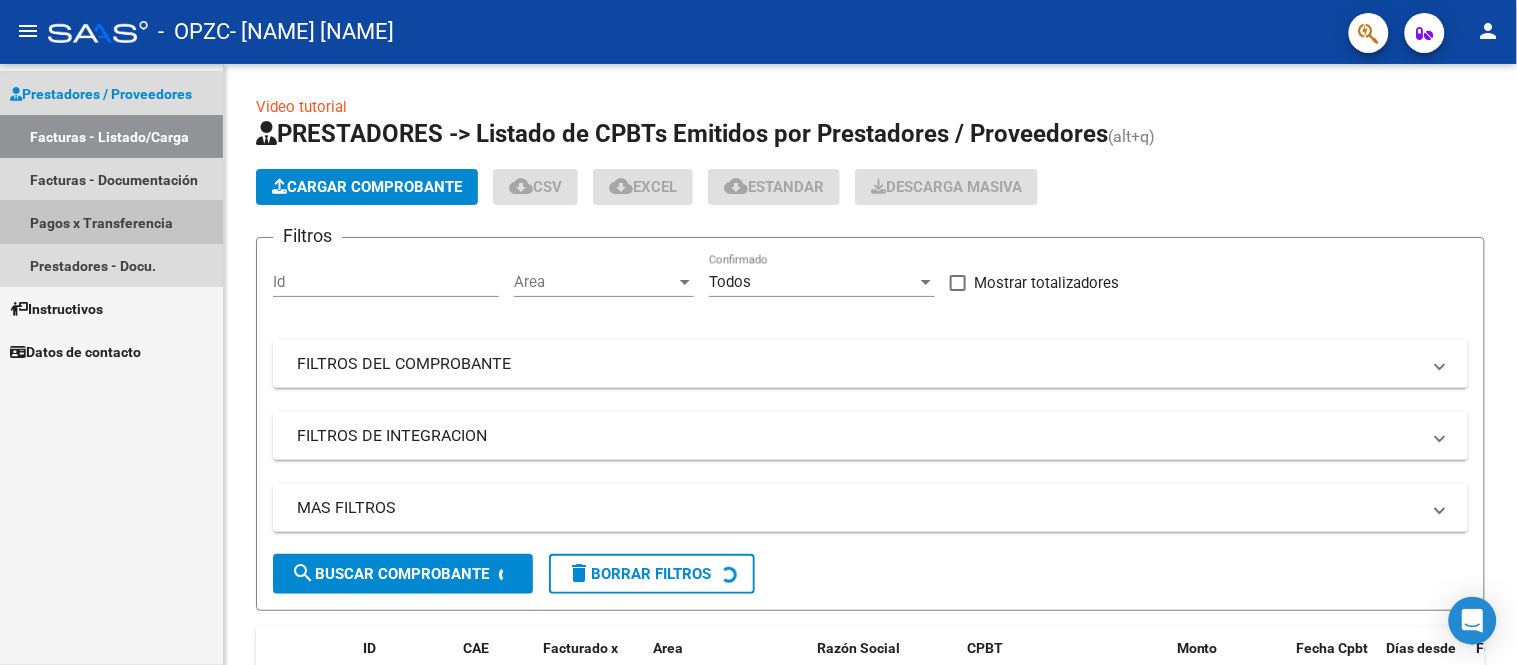 click on "Pagos x Transferencia" at bounding box center [111, 222] 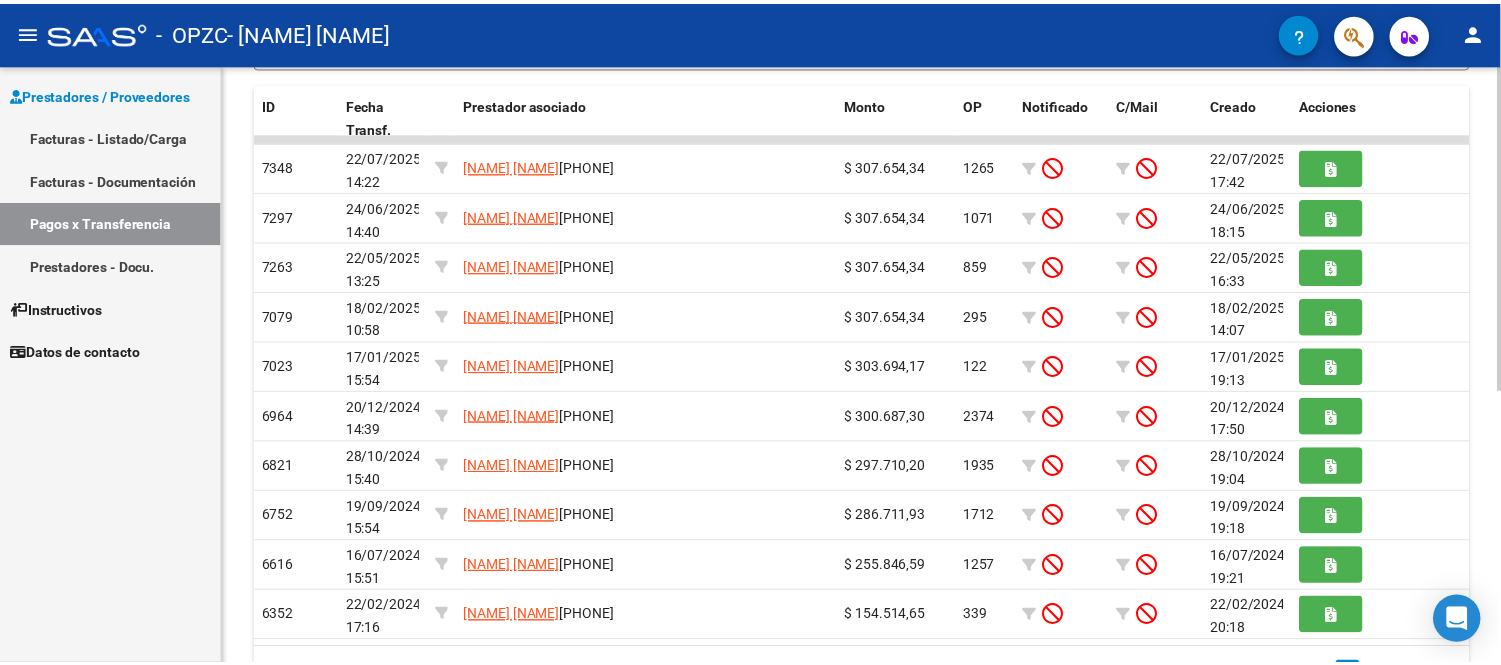 scroll, scrollTop: 411, scrollLeft: 0, axis: vertical 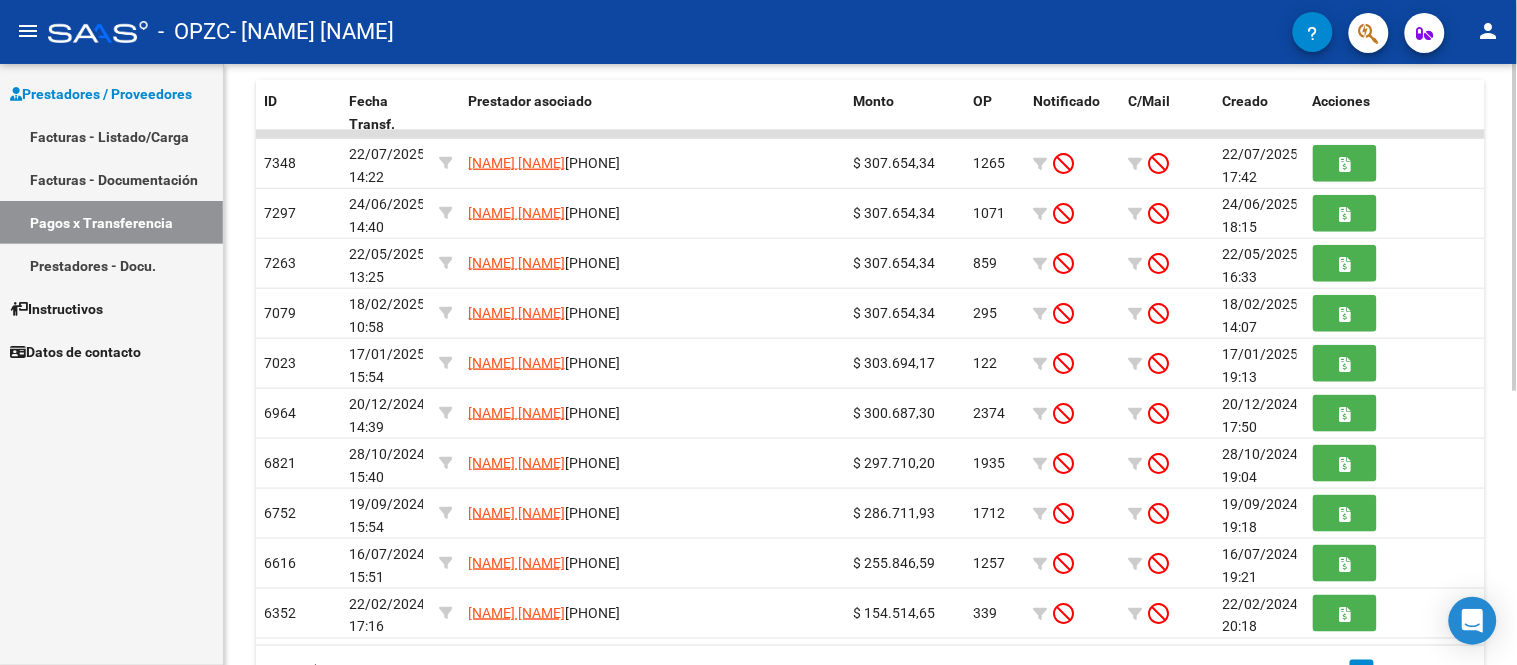 click on "PRESTADORES -> Pagos por Transferencia (alt+p) cloud_download Exportar CSV Importar Manual Filtros CUIT/CBU/Nombre Id Todos Tiene facturacion Apócrifa Start date – End date Fecha Desde / Hasta Todos Con prestador asociado Todos Con mail asociado Todos Notificado Monto mínimo Monto máximo Op Seleccionar Prestador Seleccionar Prestador Todos Importado manual Muestra totalizadores search Buscar Comprobante delete Borrar Filtros ID Fecha Transf. Prestador asociado Monto OP Notificado C/Mail Creado Acciones 7348 22/07/2025 14:22 [NAME] [NAME] [PHONE] $ 307.654,34 1265 22/07/2025 17:42 7297 24/06/2025 14:40 [NAME] [NAME] [PHONE] $ 307.654,34 1071 24/06/2025 18:15 7263 22/05/2025 13:25 [NAME] [NAME] [PHONE] $ 307.654,34 859 22/05/2025 16:33 7079 18/02/2025 10:58 [NAME] [NAME] [PHONE] $ 307.654,34 295 18/02/2025 14:07 7023 17/01/2025 15:54 [NAME] [NAME] [PHONE] $ 303.694,17 122" 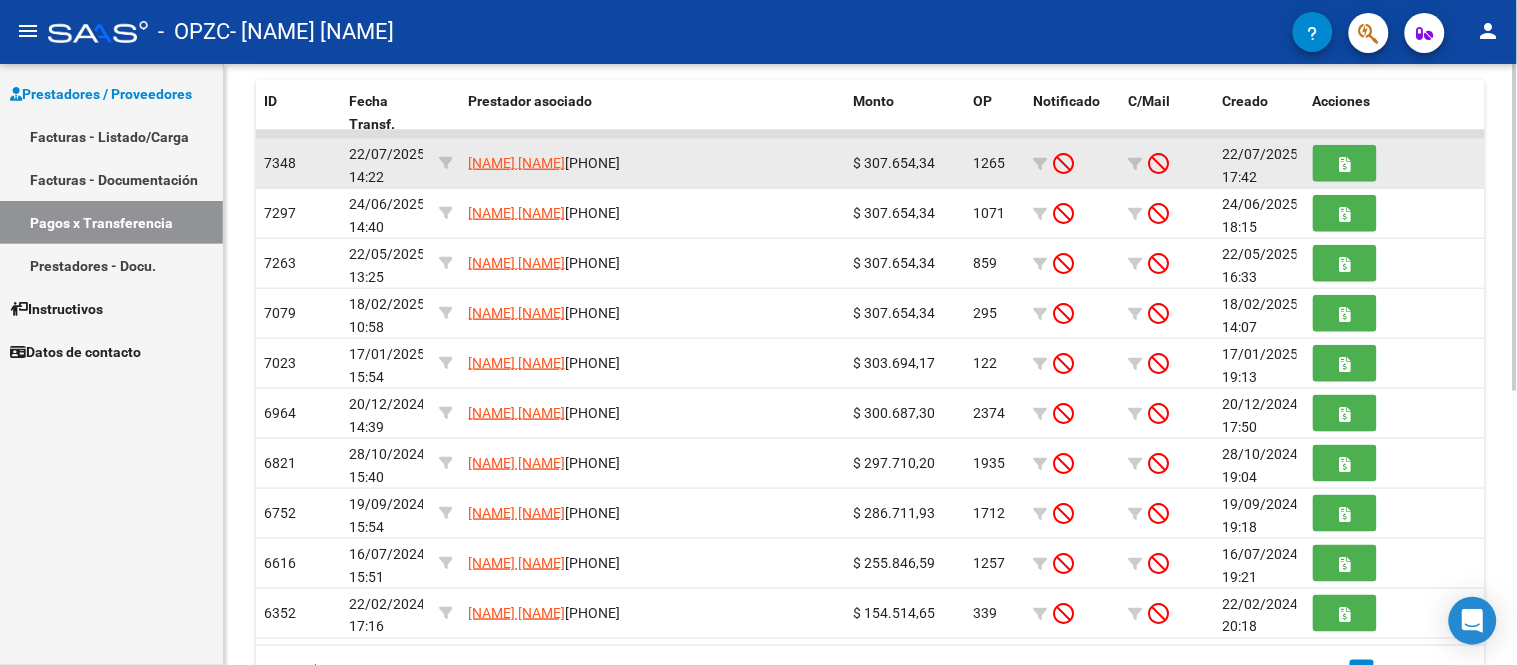 click on "22/07/2025 14:22" 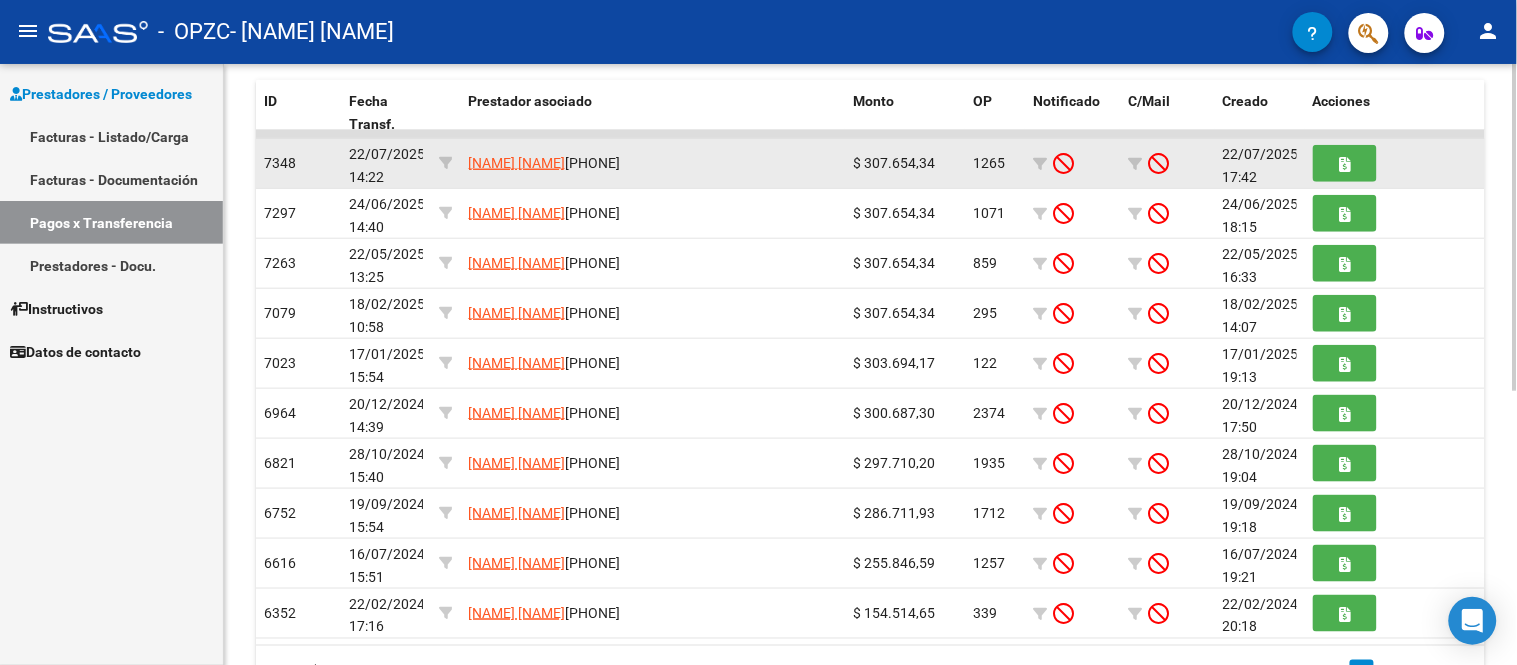 click on "$ 307.654,34" 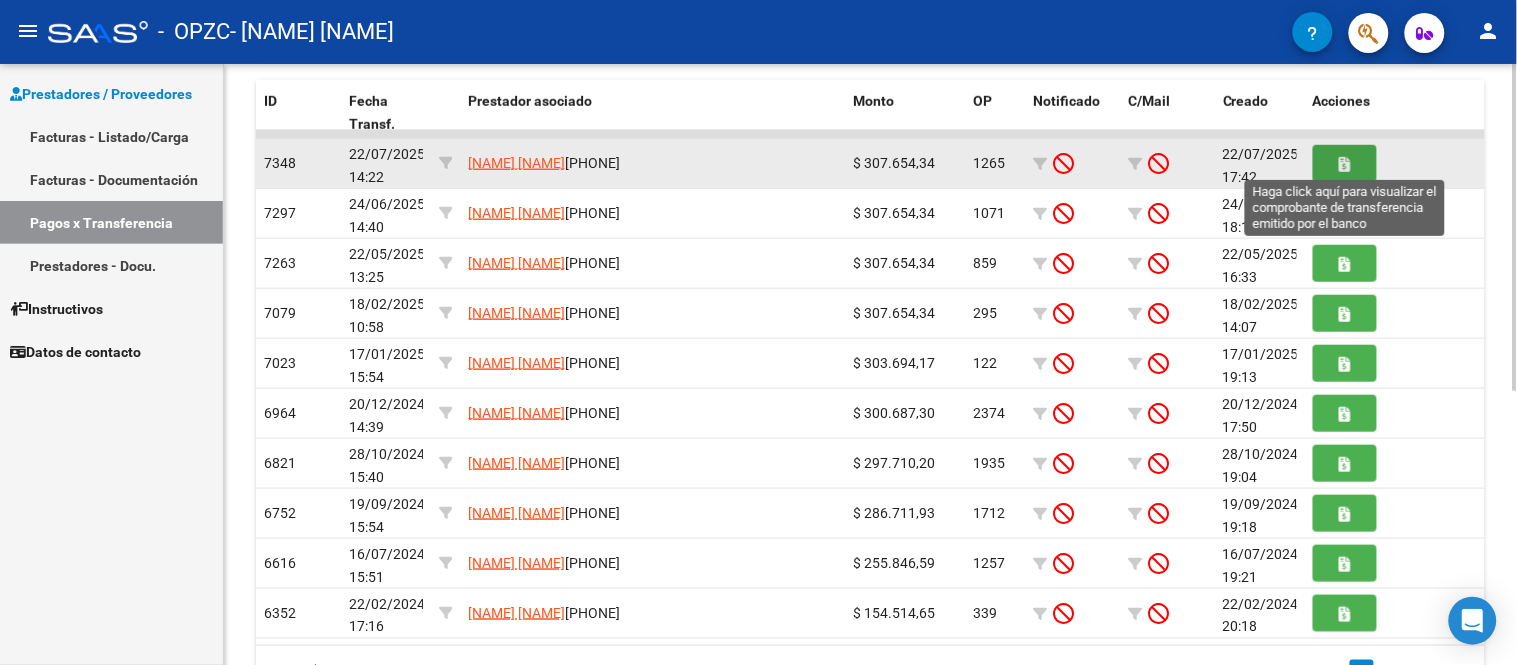 click 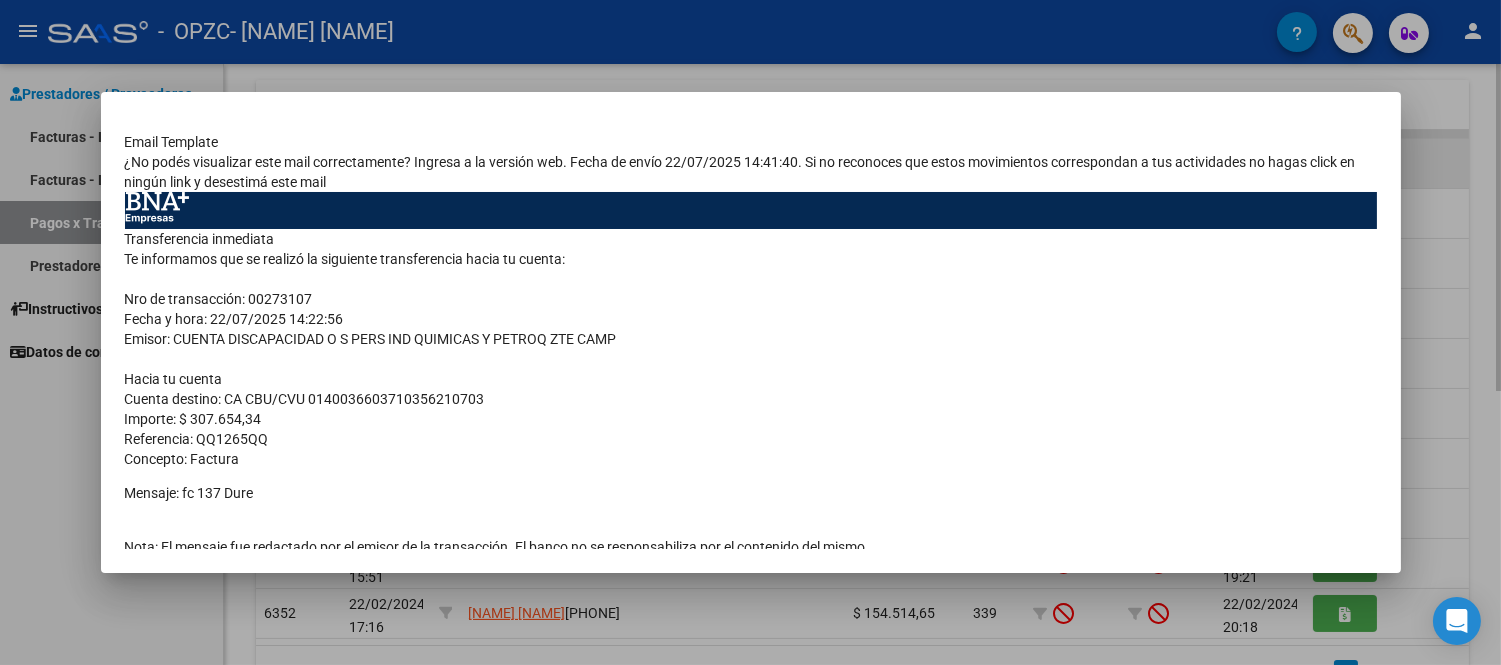scroll, scrollTop: 225, scrollLeft: 0, axis: vertical 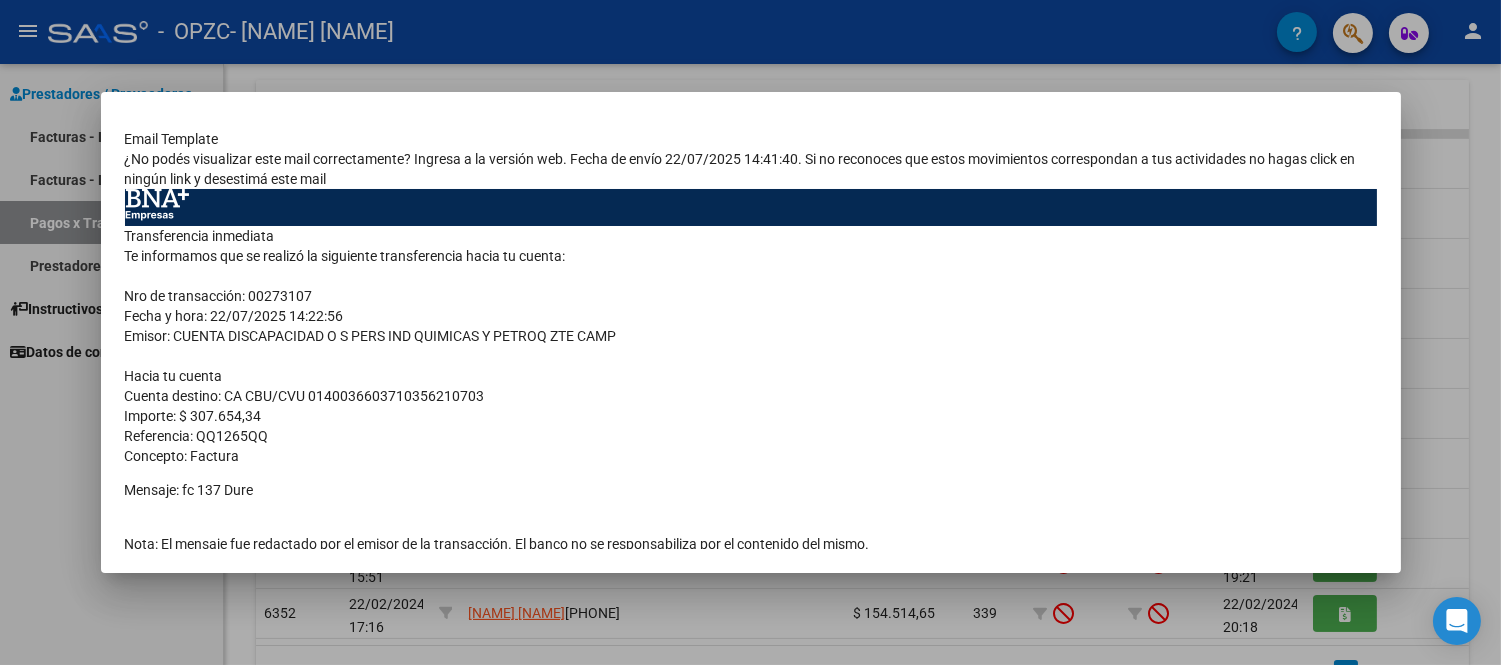 click at bounding box center (750, 332) 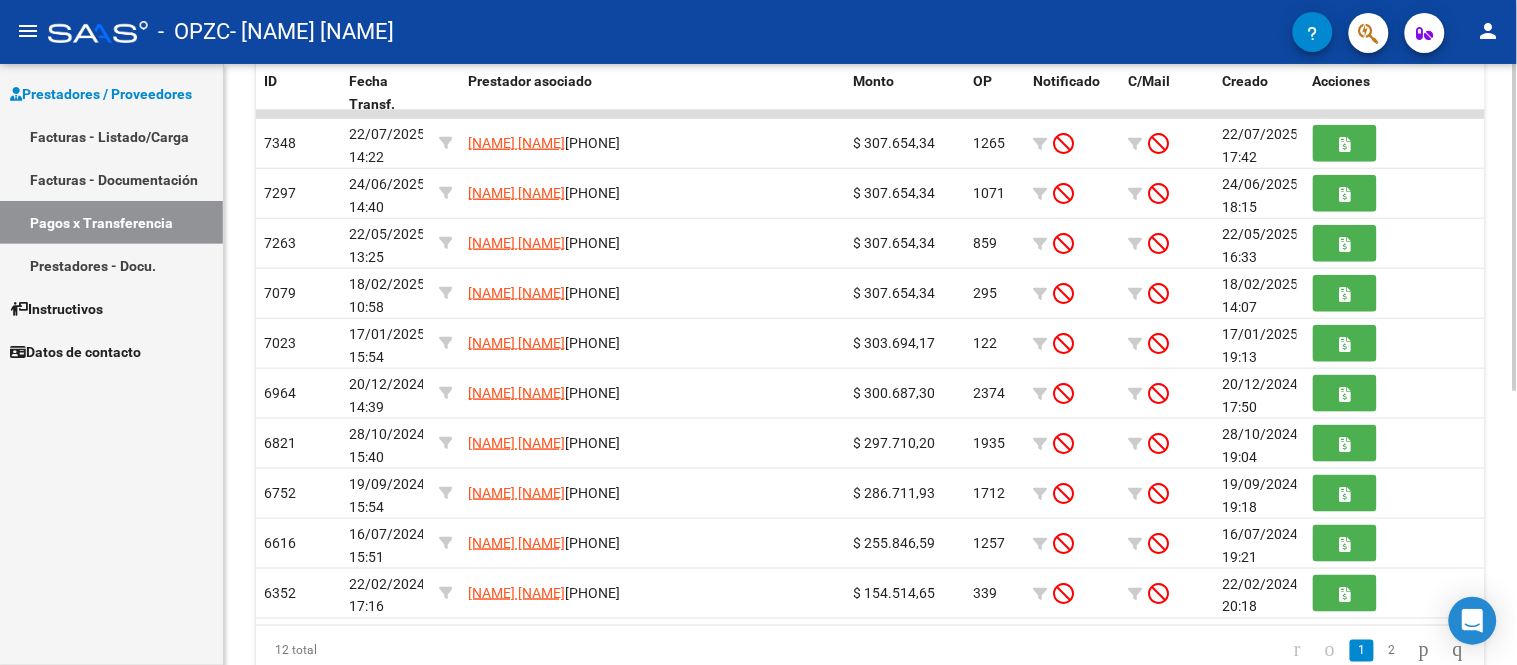 scroll, scrollTop: 506, scrollLeft: 0, axis: vertical 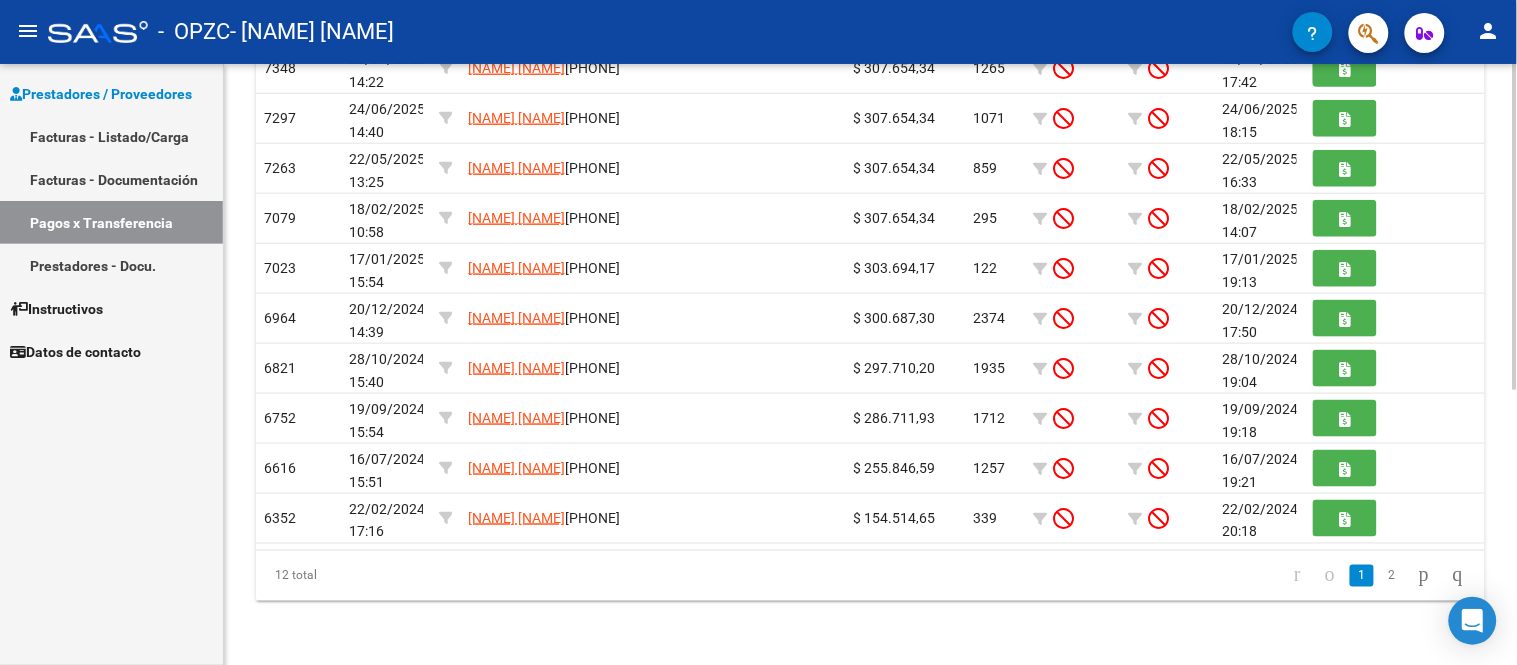 click 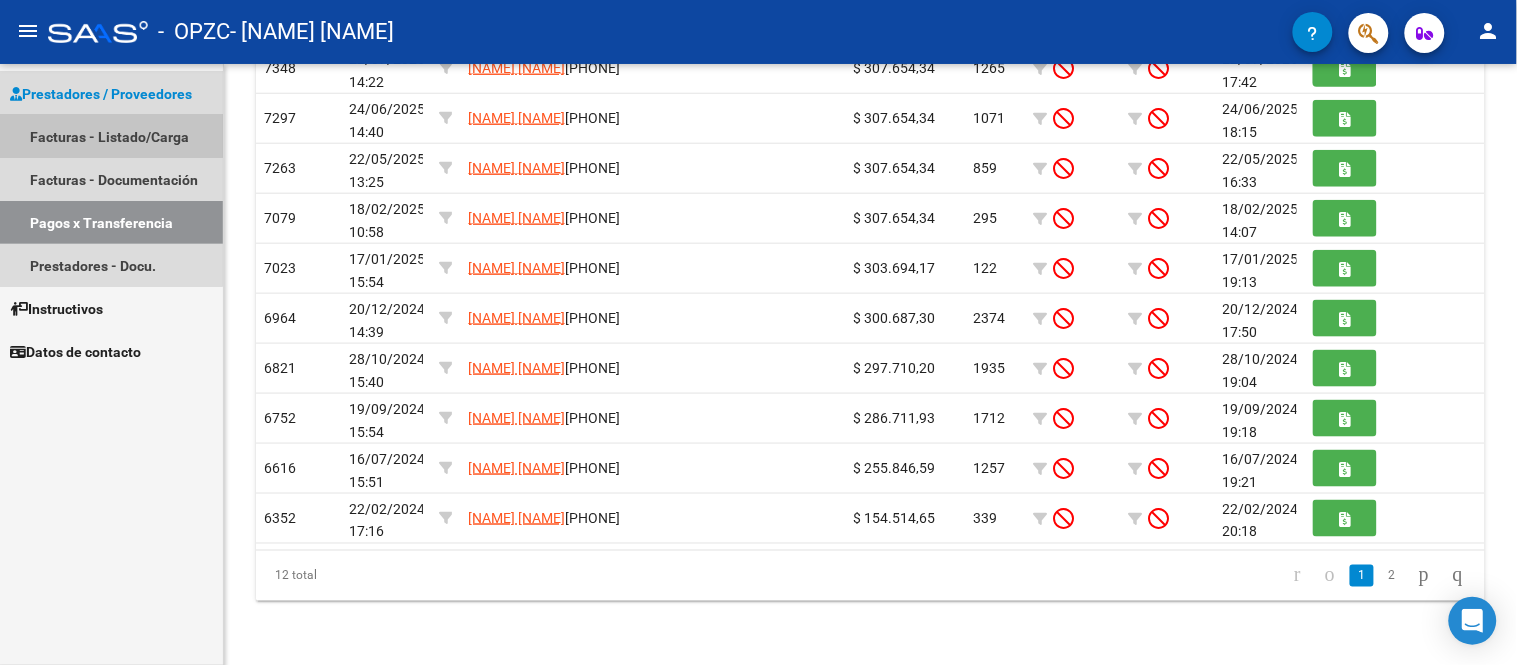click on "Facturas - Listado/Carga" at bounding box center [111, 136] 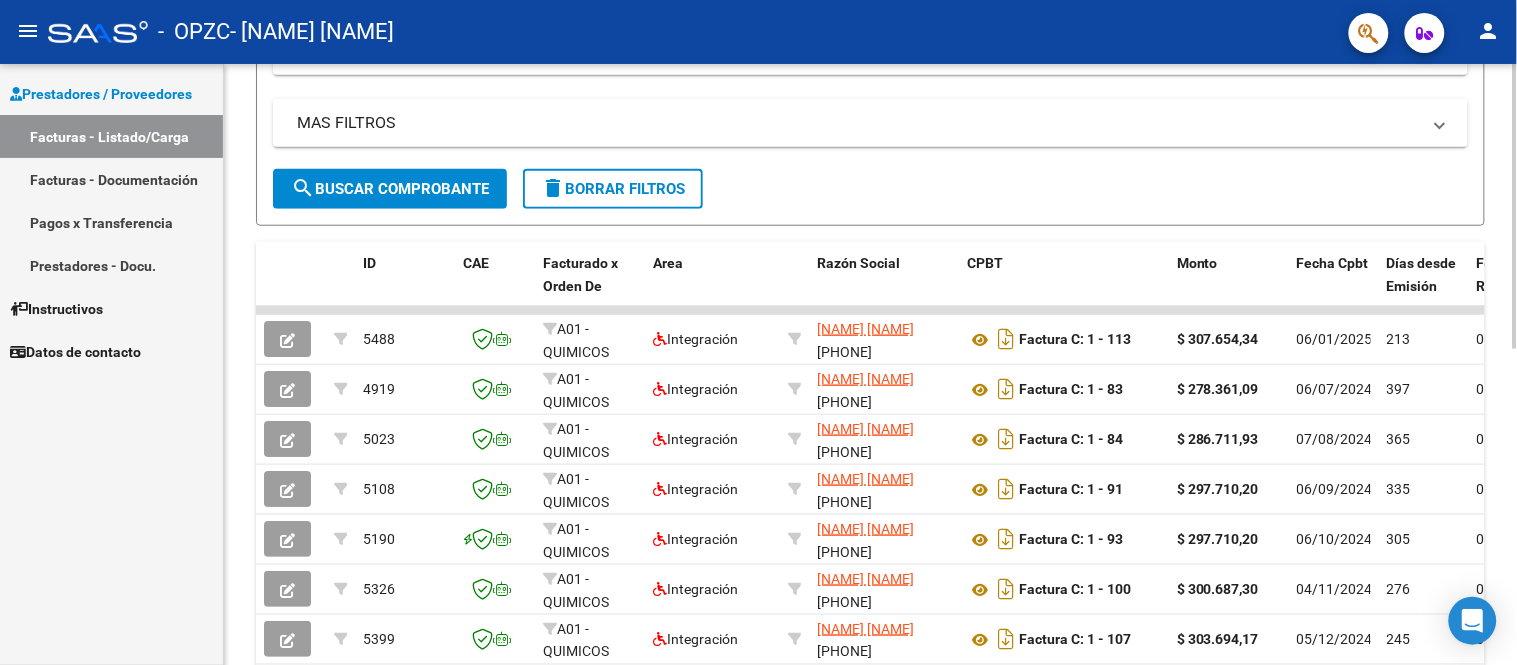 scroll, scrollTop: 387, scrollLeft: 0, axis: vertical 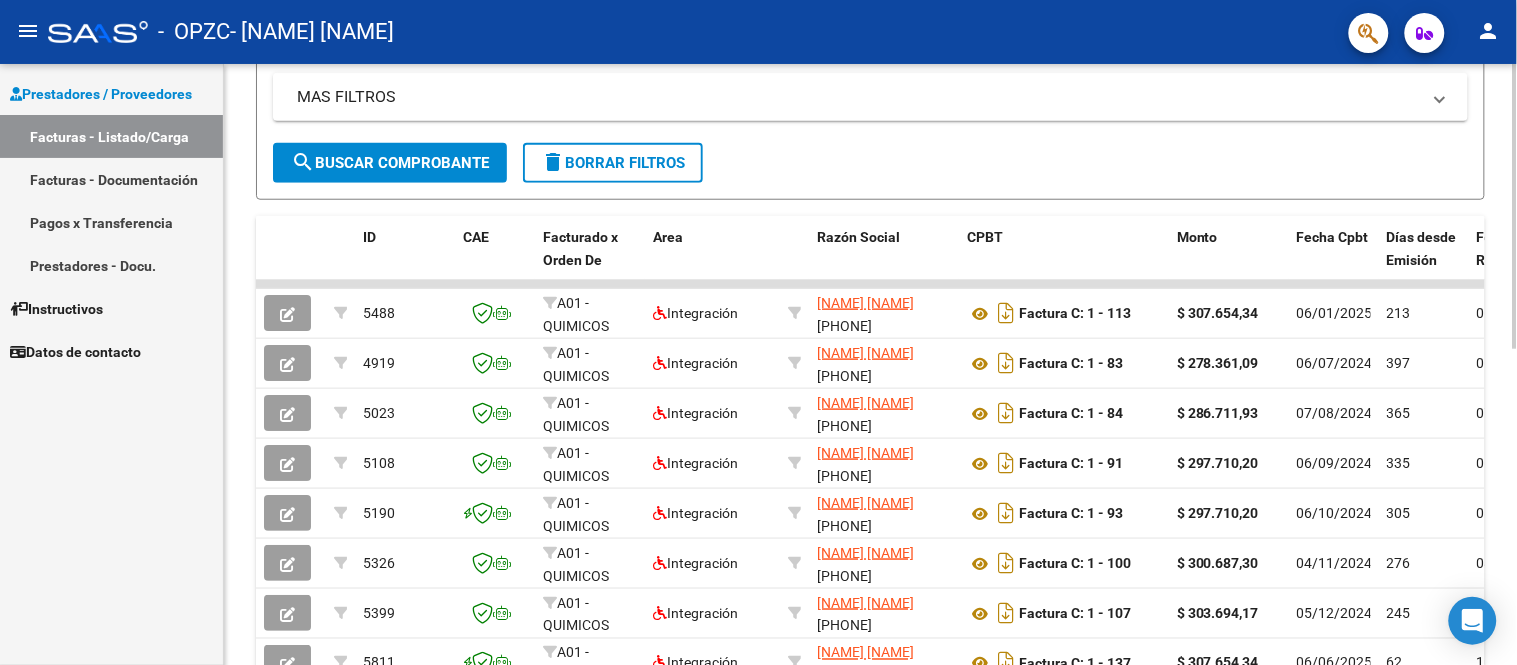 click on "Video tutorial   PRESTADORES -> Listado de CPBTs Emitidos por Prestadores / Proveedores (alt+q)   Cargar Comprobante
cloud_download  CSV  cloud_download  EXCEL  cloud_download  Estandar   Descarga Masiva
Filtros Id Area Area Todos Confirmado   Mostrar totalizadores   FILTROS DEL COMPROBANTE  Comprobante Tipo Comprobante Tipo Start date – End date Fec. Comprobante Desde / Hasta Días Emisión Desde(cant. días) Días Emisión Hasta(cant. días) CUIT / Razón Social Pto. Venta Nro. Comprobante Código SSS CAE Válido CAE Válido Todos Cargado Módulo Hosp. Todos Tiene facturacion Apócrifa Hospital Refes  FILTROS DE INTEGRACION  Período De Prestación Campos del Archivo de Rendición Devuelto x SSS (dr_envio) Todos Rendido x SSS (dr_envio) Tipo de Registro Tipo de Registro Período Presentación Período Presentación Campos del Legajo Asociado (preaprobación) Afiliado Legajo (cuil/nombre) Todos Solo facturas preaprobadas  MAS FILTROS  Todos Con Doc. Respaldatoria Todos Con Trazabilidad Todos – – 2" 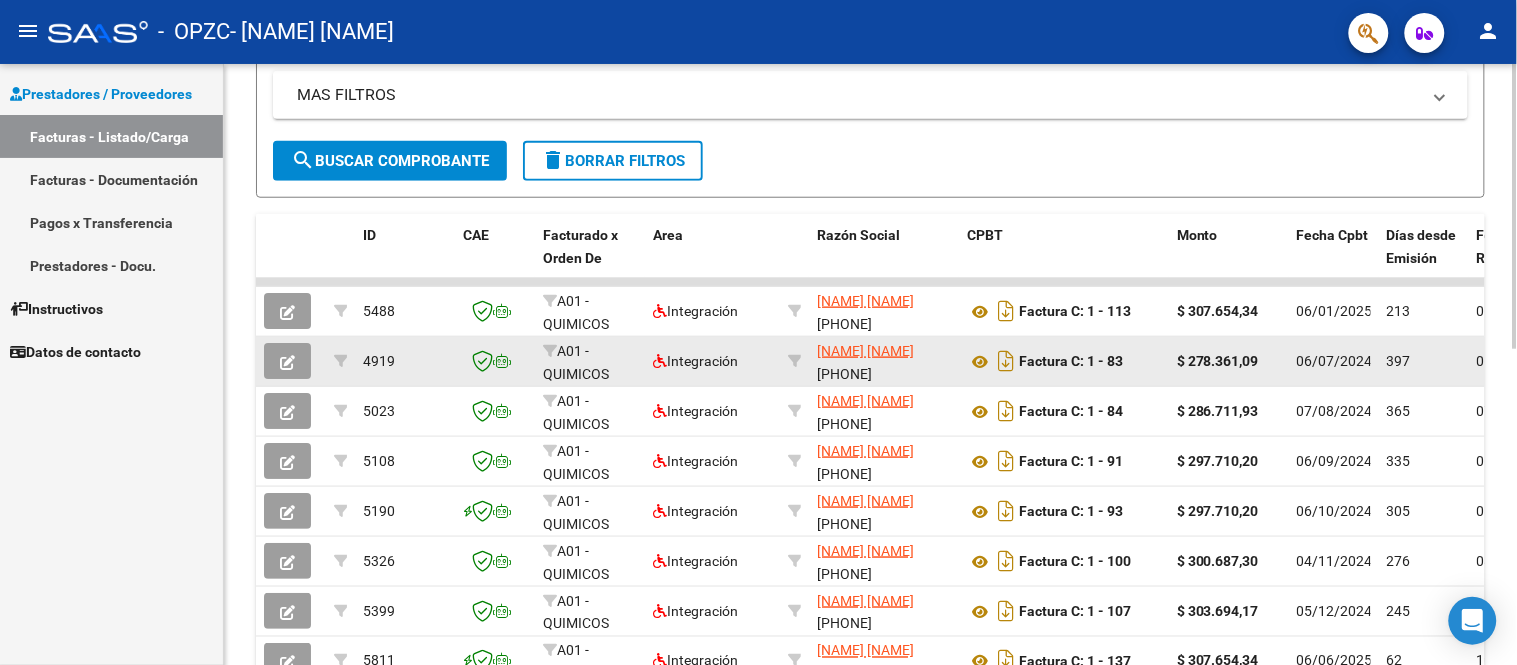 click on "06/07/2024" 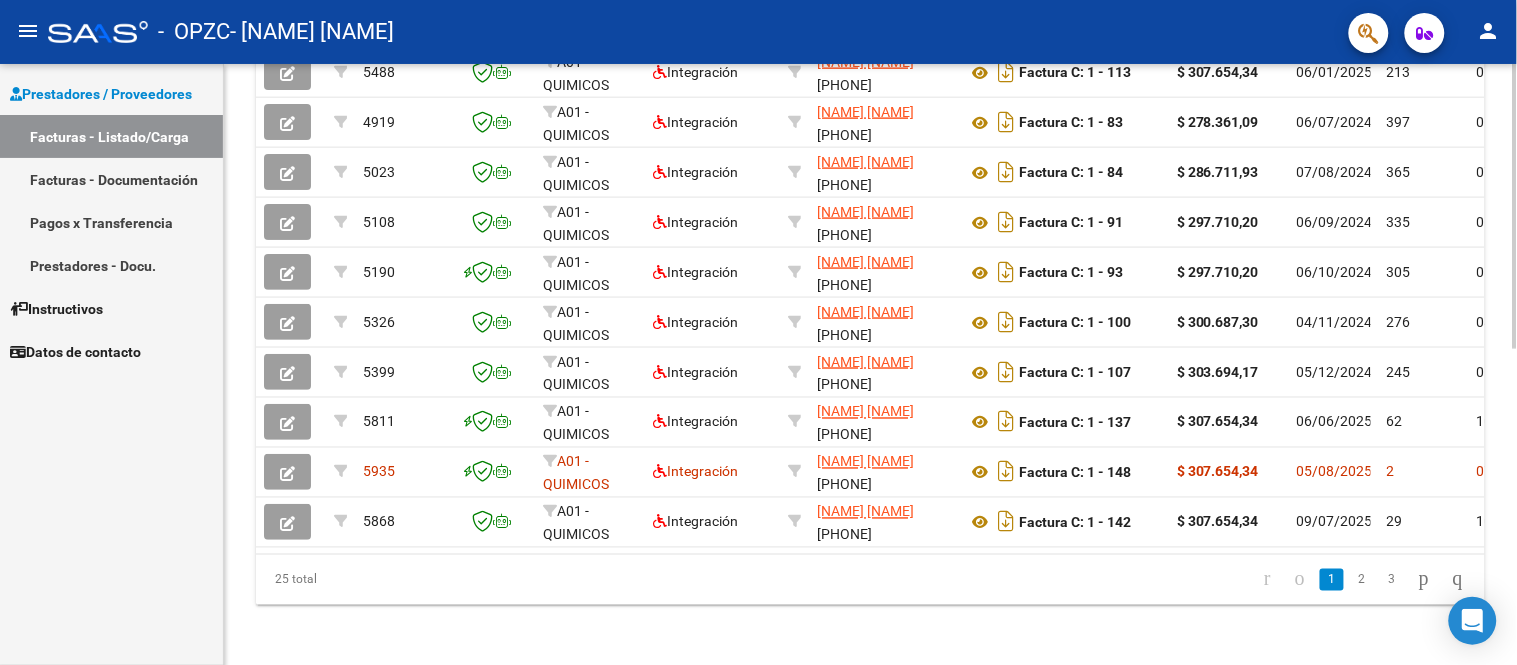 scroll, scrollTop: 654, scrollLeft: 0, axis: vertical 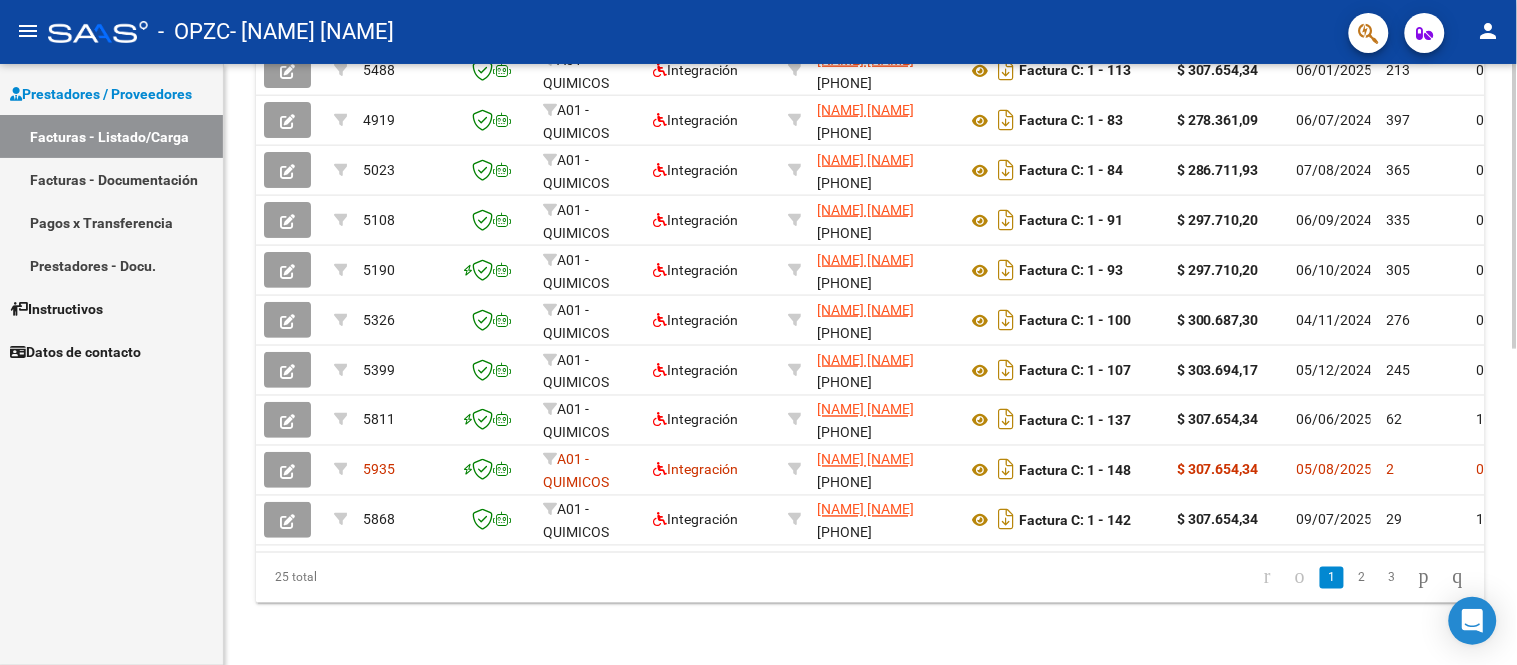 click 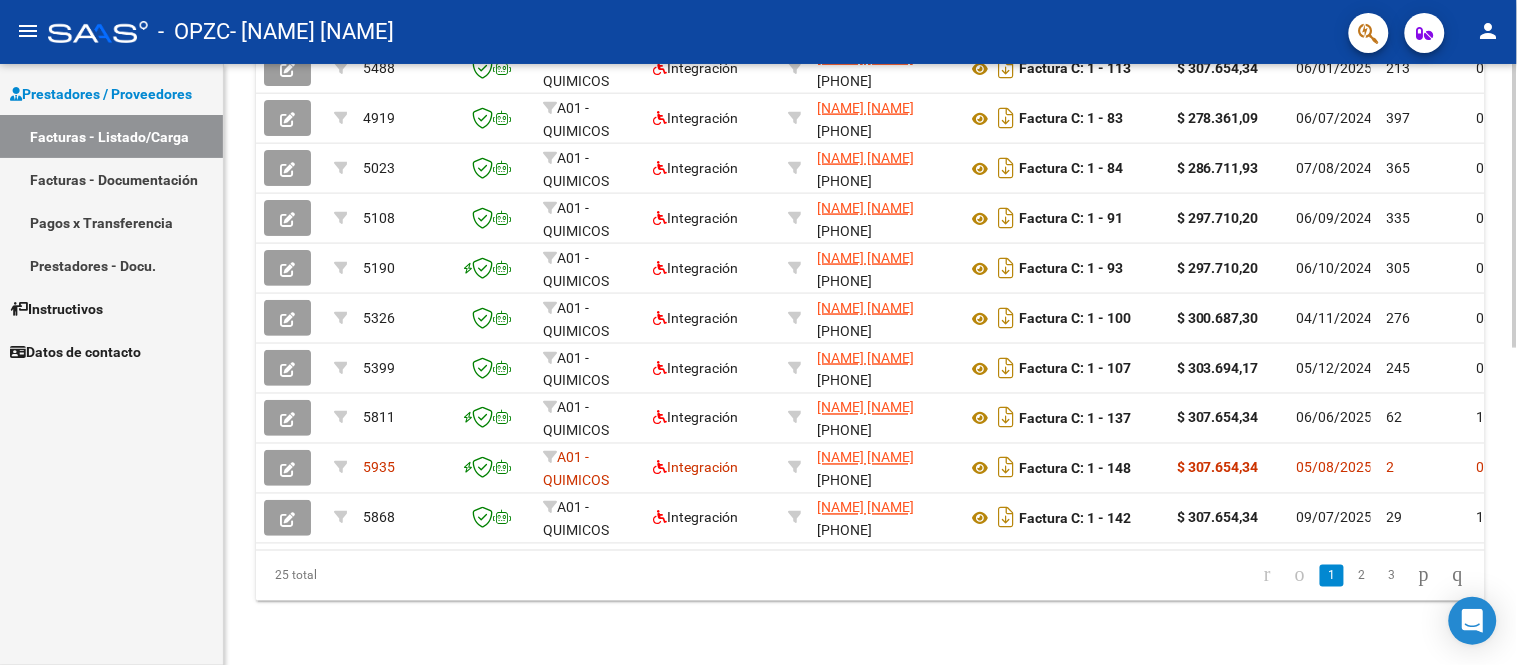 scroll, scrollTop: 672, scrollLeft: 0, axis: vertical 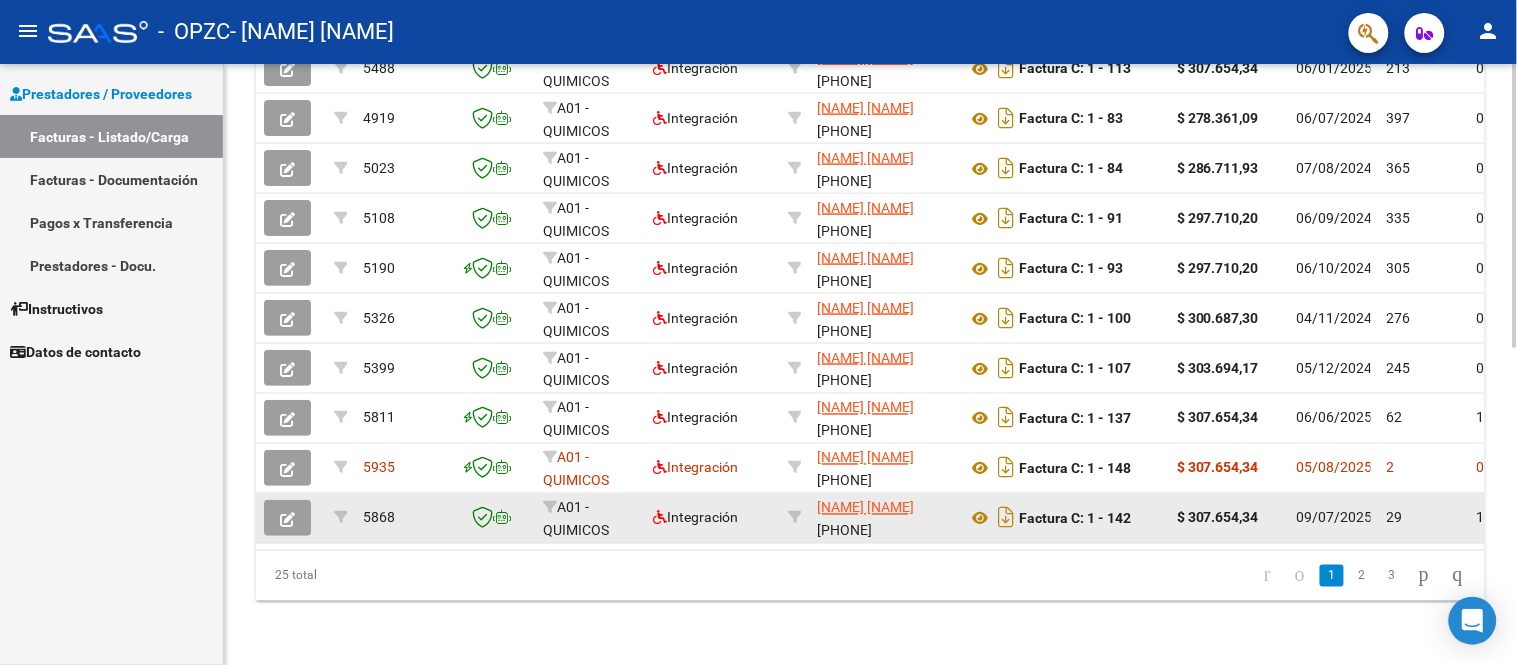 click on "09/07/2025" 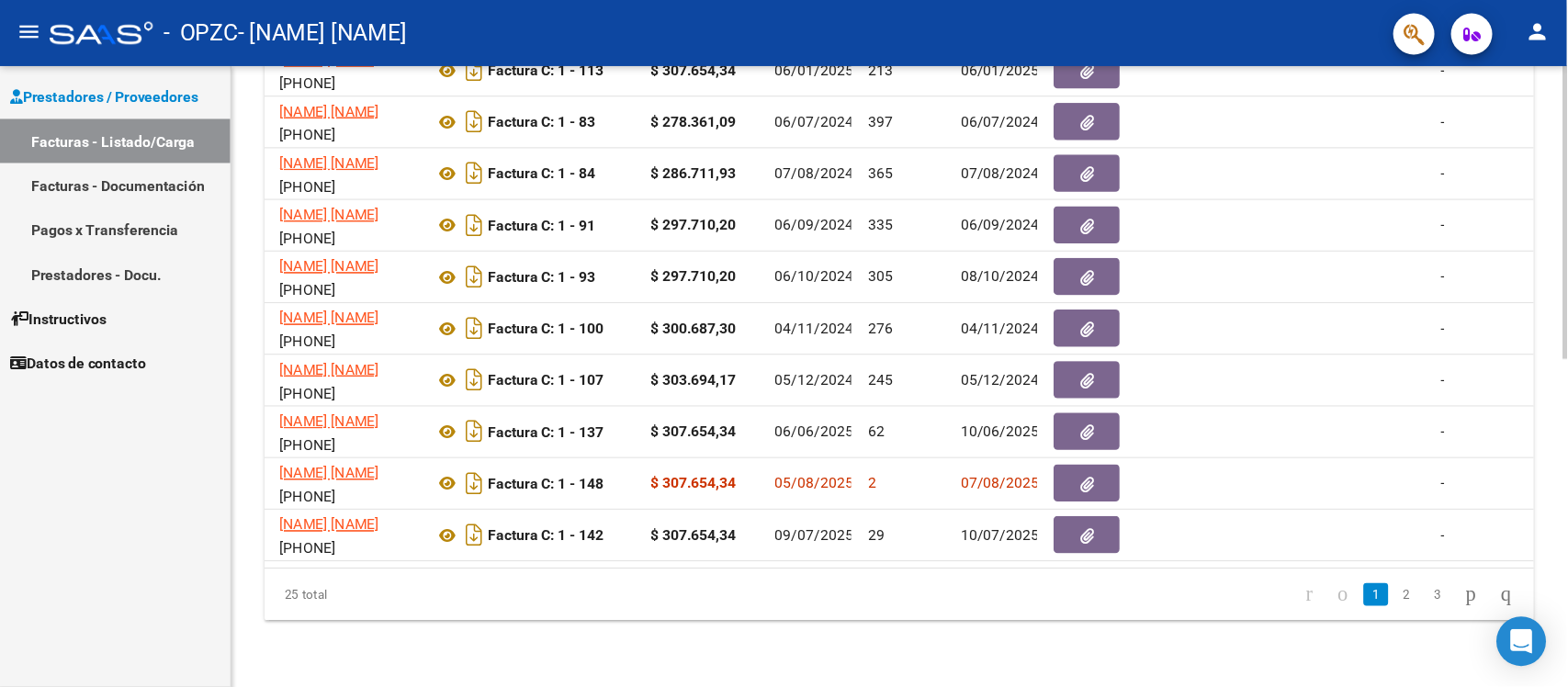 scroll, scrollTop: 0, scrollLeft: 538, axis: horizontal 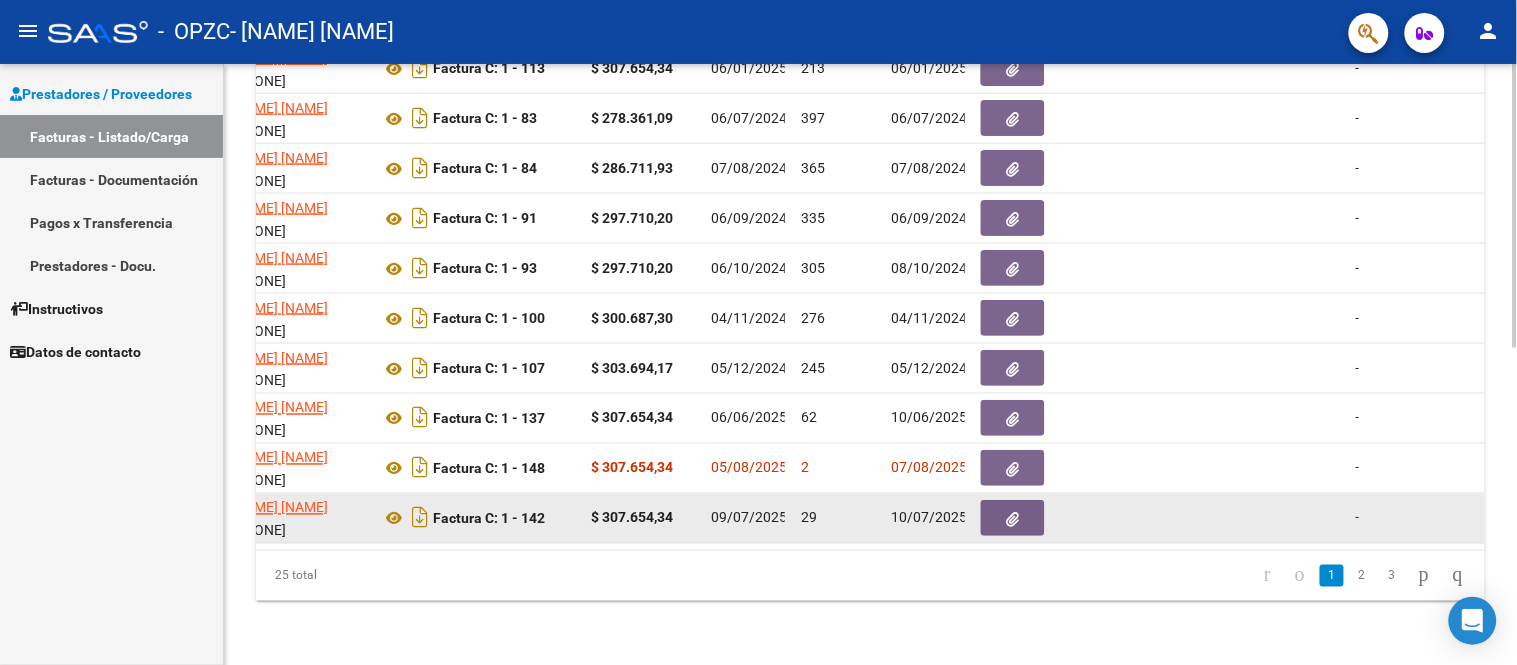 click 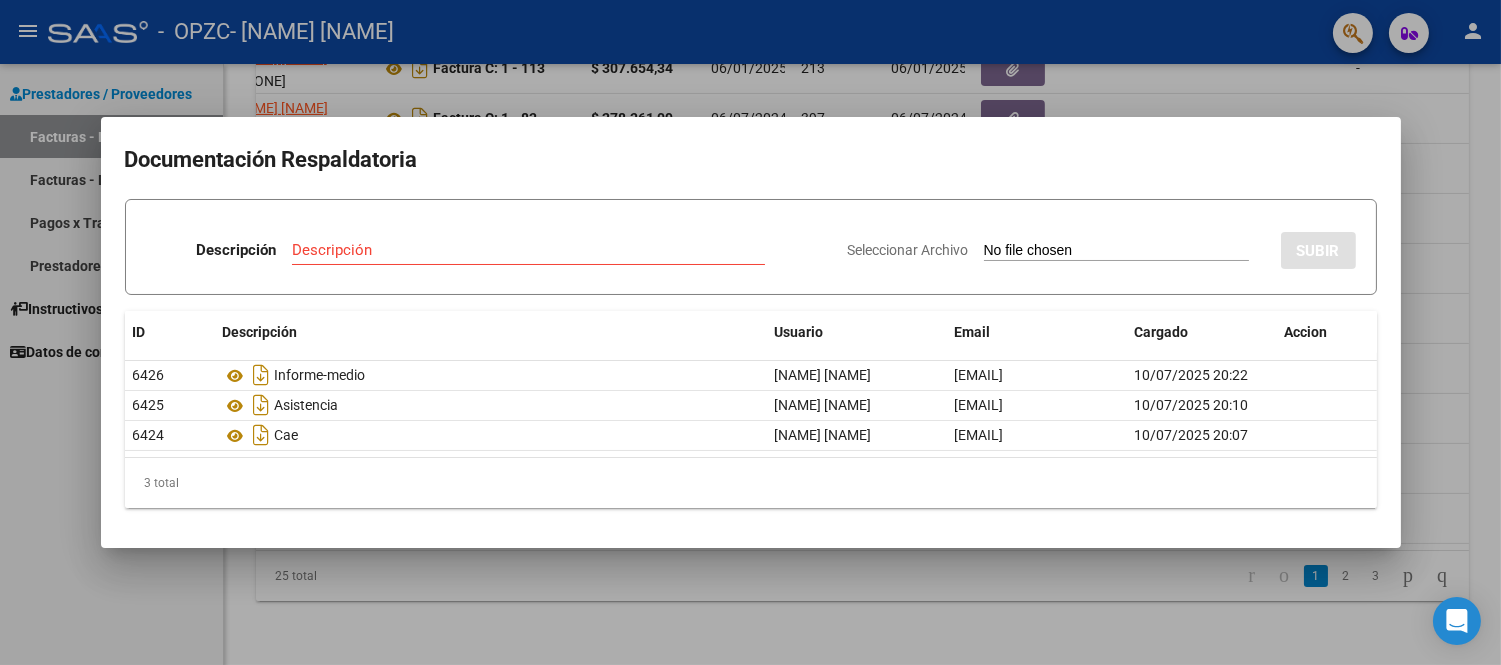 click at bounding box center (750, 332) 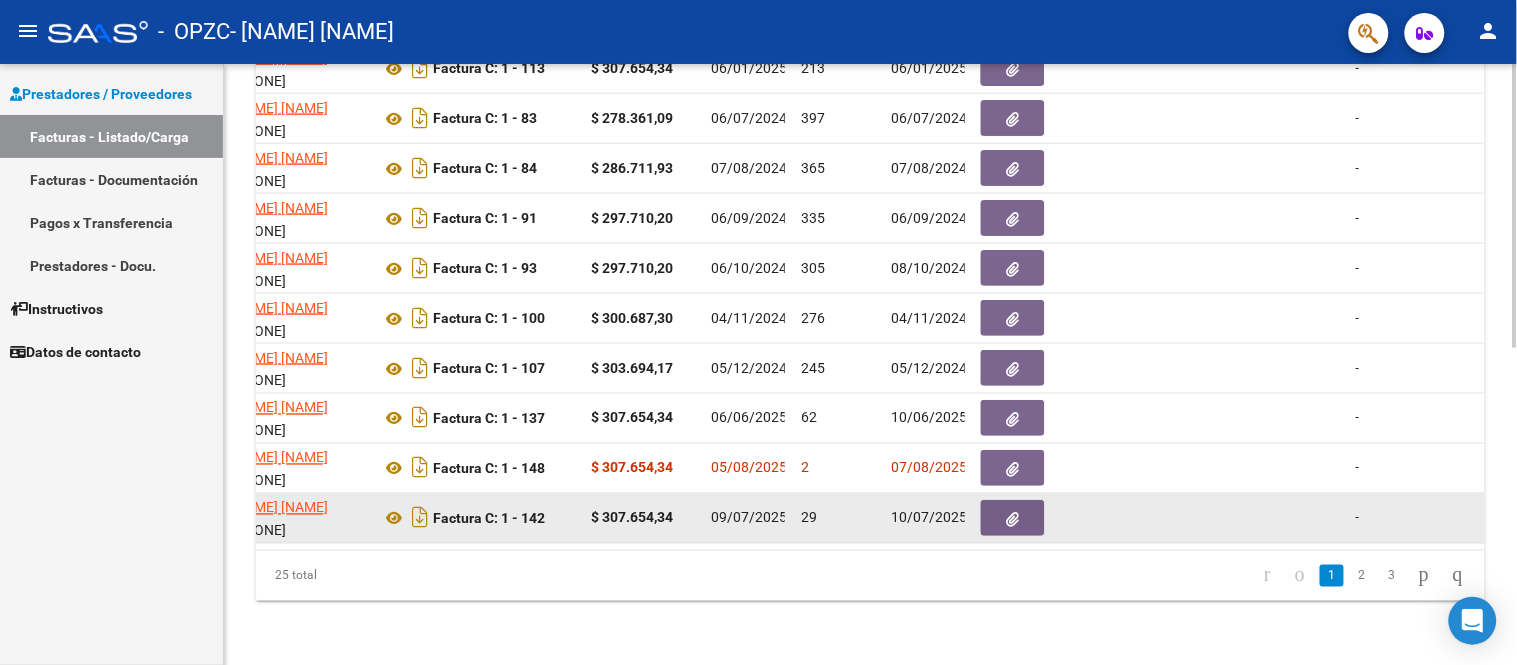 type 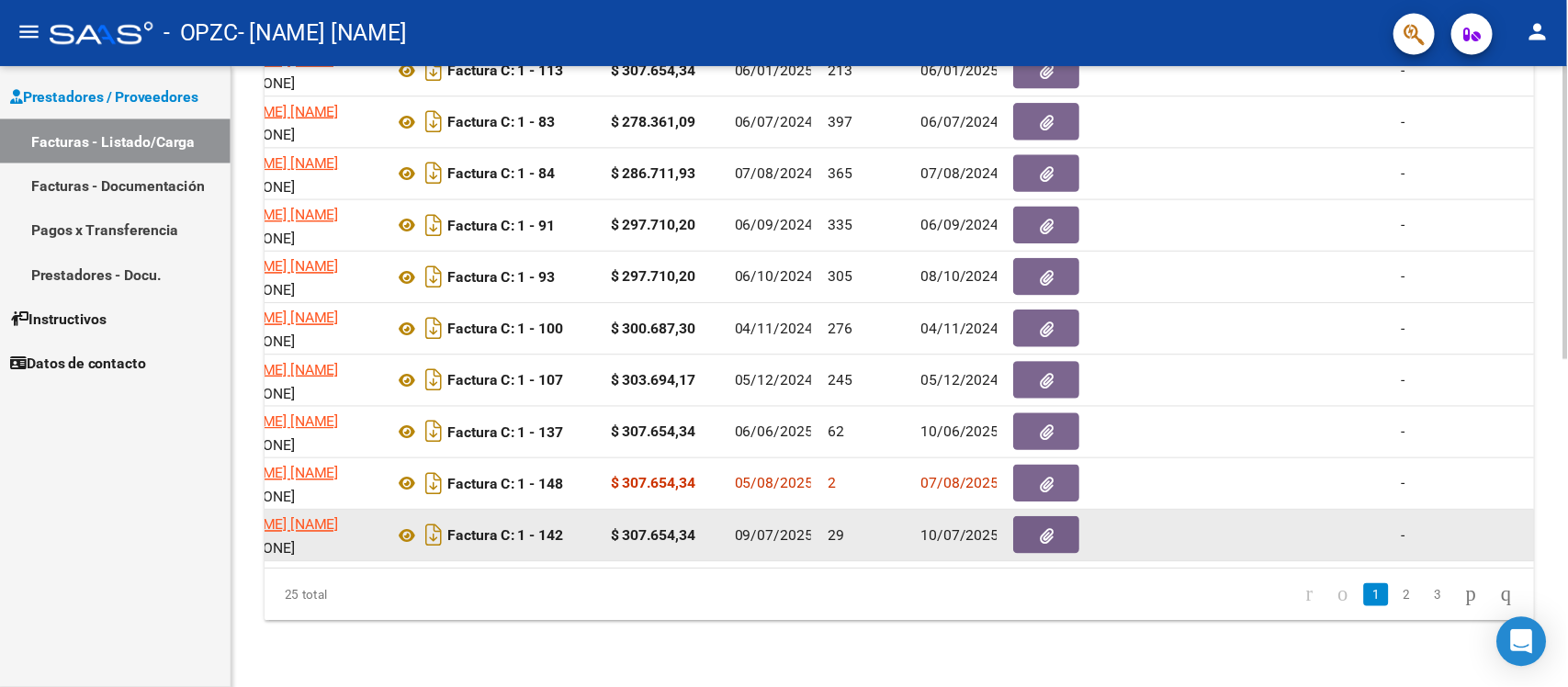 scroll, scrollTop: 542, scrollLeft: 0, axis: vertical 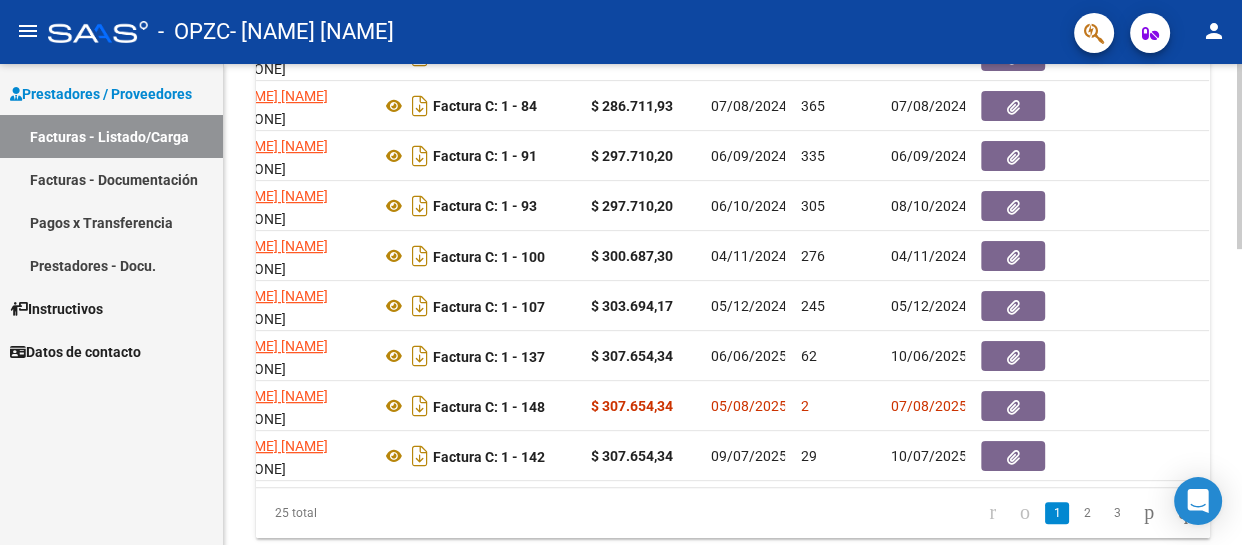 click on "Video tutorial   PRESTADORES -> Listado de CPBTs Emitidos por Prestadores / Proveedores (alt+q)   Cargar Comprobante
cloud_download  CSV  cloud_download  EXCEL  cloud_download  Estandar   Descarga Masiva
Filtros Id Area Area Todos Confirmado   Mostrar totalizadores   FILTROS DEL COMPROBANTE  Comprobante Tipo Comprobante Tipo Start date – End date Fec. Comprobante Desde / Hasta Días Emisión Desde(cant. días) Días Emisión Hasta(cant. días) CUIT / Razón Social Pto. Venta Nro. Comprobante Código SSS CAE Válido CAE Válido Todos Cargado Módulo Hosp. Todos Tiene facturacion Apócrifa Hospital Refes  FILTROS DE INTEGRACION  Período De Prestación Campos del Archivo de Rendición Devuelto x SSS (dr_envio) Todos Rendido x SSS (dr_envio) Tipo de Registro Tipo de Registro Período Presentación Período Presentación Campos del Legajo Asociado (preaprobación) Afiliado Legajo (cuil/nombre) Todos Solo facturas preaprobadas  MAS FILTROS  Todos Con Doc. Respaldatoria Todos Con Trazabilidad Todos – – 2" 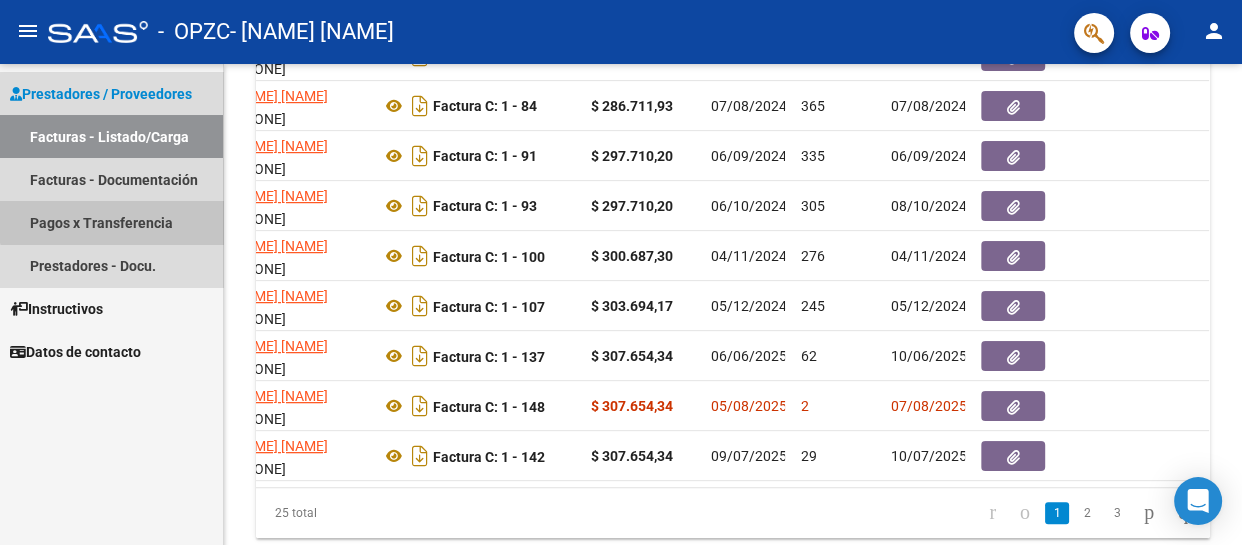 click on "Pagos x Transferencia" at bounding box center (111, 222) 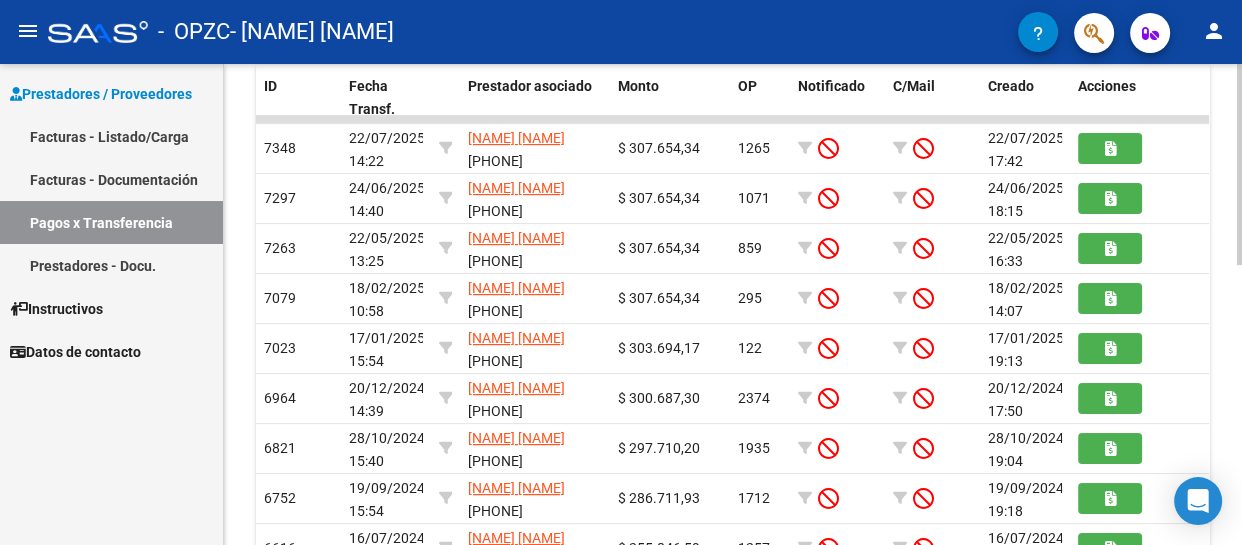 scroll, scrollTop: 456, scrollLeft: 0, axis: vertical 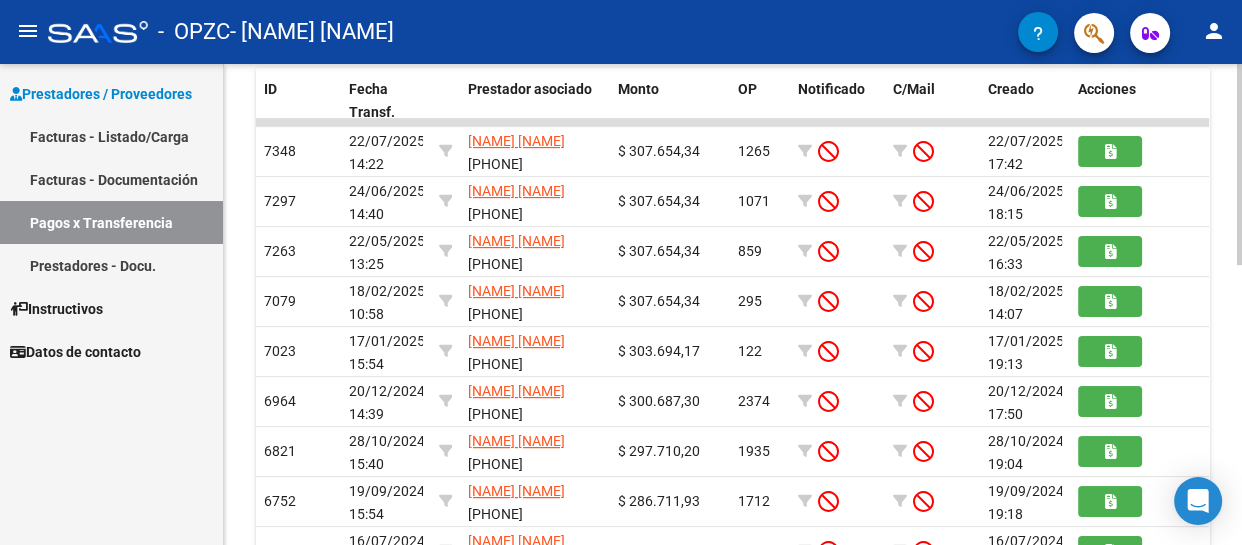 click on "PRESTADORES -> Pagos por Transferencia (alt+p) cloud_download Exportar CSV Importar Manual Filtros CUIT/CBU/Nombre Id Todos Tiene facturacion Apócrifa Start date – End date Fecha Desde / Hasta Todos Con prestador asociado Todos Con mail asociado Todos Notificado Monto mínimo Monto máximo Op Seleccionar Prestador Seleccionar Prestador Todos Importado manual Muestra totalizadores search Buscar Comprobante delete Borrar Filtros ID Fecha Transf. Prestador asociado Monto OP Notificado C/Mail Creado Acciones 7348 22/07/2025 14:22 [NAME] [NAME] [PHONE] $ 307.654,34 1265 22/07/2025 17:42 7297 24/06/2025 14:40 [NAME] [NAME] [PHONE] $ 307.654,34 1071 24/06/2025 18:15 7263 22/05/2025 13:25 [NAME] [NAME] [PHONE] $ 307.654,34 859 22/05/2025 16:33 7079 18/02/2025 10:58 [NAME] [NAME] [PHONE] $ 307.654,34 295 18/02/2025 14:07 7023 17/01/2025 15:54 [NAME] [NAME] [PHONE] $ 303.694,17 122" 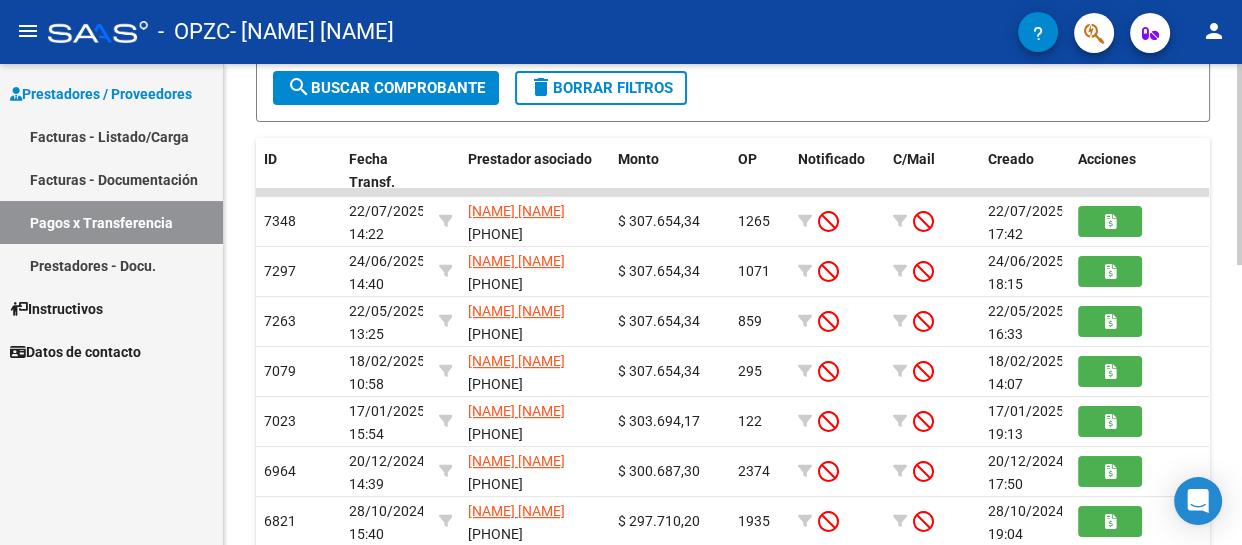 click on "PRESTADORES -> Pagos por Transferencia (alt+p) cloud_download Exportar CSV Importar Manual Filtros CUIT/CBU/Nombre Id Todos Tiene facturacion Apócrifa Start date – End date Fecha Desde / Hasta Todos Con prestador asociado Todos Con mail asociado Todos Notificado Monto mínimo Monto máximo Op Seleccionar Prestador Seleccionar Prestador Todos Importado manual Muestra totalizadores search Buscar Comprobante delete Borrar Filtros ID Fecha Transf. Prestador asociado Monto OP Notificado C/Mail Creado Acciones 7348 22/07/2025 14:22 [NAME] [NAME] [PHONE] $ 307.654,34 1265 22/07/2025 17:42 7297 24/06/2025 14:40 [NAME] [NAME] [PHONE] $ 307.654,34 1071 24/06/2025 18:15 7263 22/05/2025 13:25 [NAME] [NAME] [PHONE] $ 307.654,34 859 22/05/2025 16:33 7079 18/02/2025 10:58 [NAME] [NAME] [PHONE] $ 307.654,34 295 18/02/2025 14:07 7023 17/01/2025 15:54 [NAME] [NAME] [PHONE] $ 303.694,17 122" 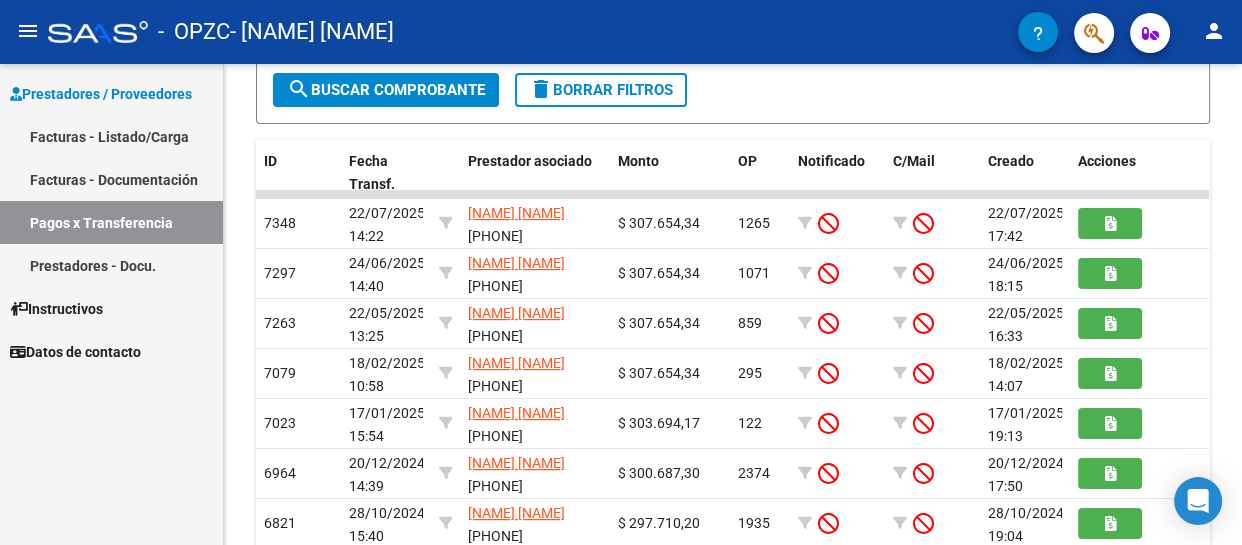 click on "Prestadores / Proveedores Facturas - Listado/Carga Facturas - Documentación Pagos x Transferencia Prestadores - Docu.    Instructivos    Datos de contacto" at bounding box center [111, 304] 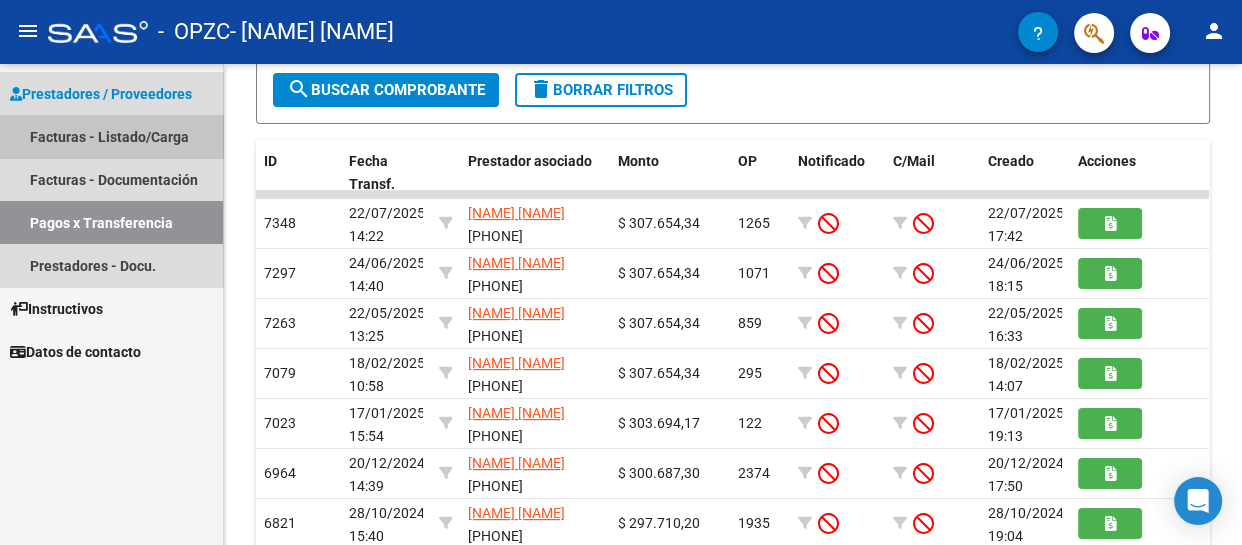 click on "Facturas - Listado/Carga" at bounding box center (111, 136) 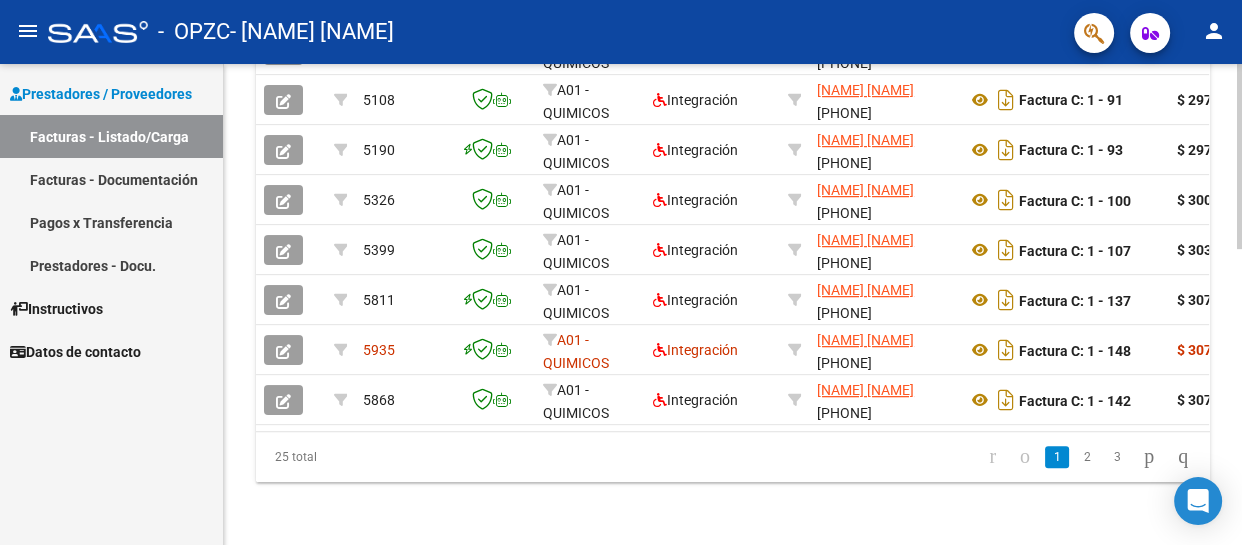 scroll, scrollTop: 762, scrollLeft: 0, axis: vertical 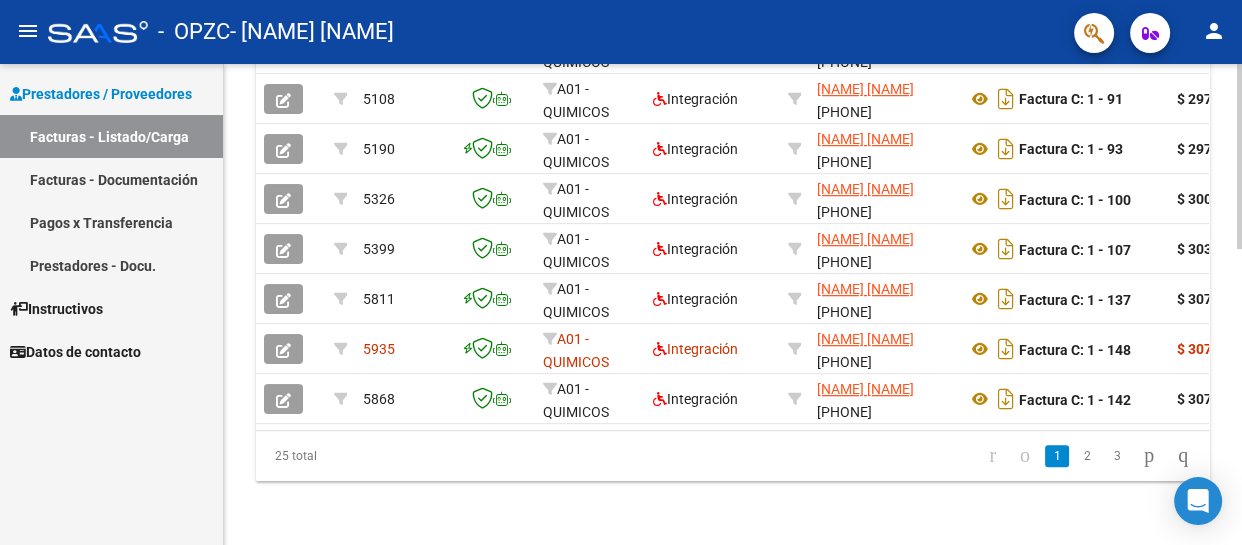 click on "Video tutorial   PRESTADORES -> Listado de CPBTs Emitidos por Prestadores / Proveedores (alt+q)   Cargar Comprobante
cloud_download  CSV  cloud_download  EXCEL  cloud_download  Estandar   Descarga Masiva
Filtros Id Area Area Todos Confirmado   Mostrar totalizadores   FILTROS DEL COMPROBANTE  Comprobante Tipo Comprobante Tipo Start date – End date Fec. Comprobante Desde / Hasta Días Emisión Desde(cant. días) Días Emisión Hasta(cant. días) CUIT / Razón Social Pto. Venta Nro. Comprobante Código SSS CAE Válido CAE Válido Todos Cargado Módulo Hosp. Todos Tiene facturacion Apócrifa Hospital Refes  FILTROS DE INTEGRACION  Período De Prestación Campos del Archivo de Rendición Devuelto x SSS (dr_envio) Todos Rendido x SSS (dr_envio) Tipo de Registro Tipo de Registro Período Presentación Período Presentación Campos del Legajo Asociado (preaprobación) Afiliado Legajo (cuil/nombre) Todos Solo facturas preaprobadas  MAS FILTROS  Todos Con Doc. Respaldatoria Todos Con Trazabilidad Todos – – 2" 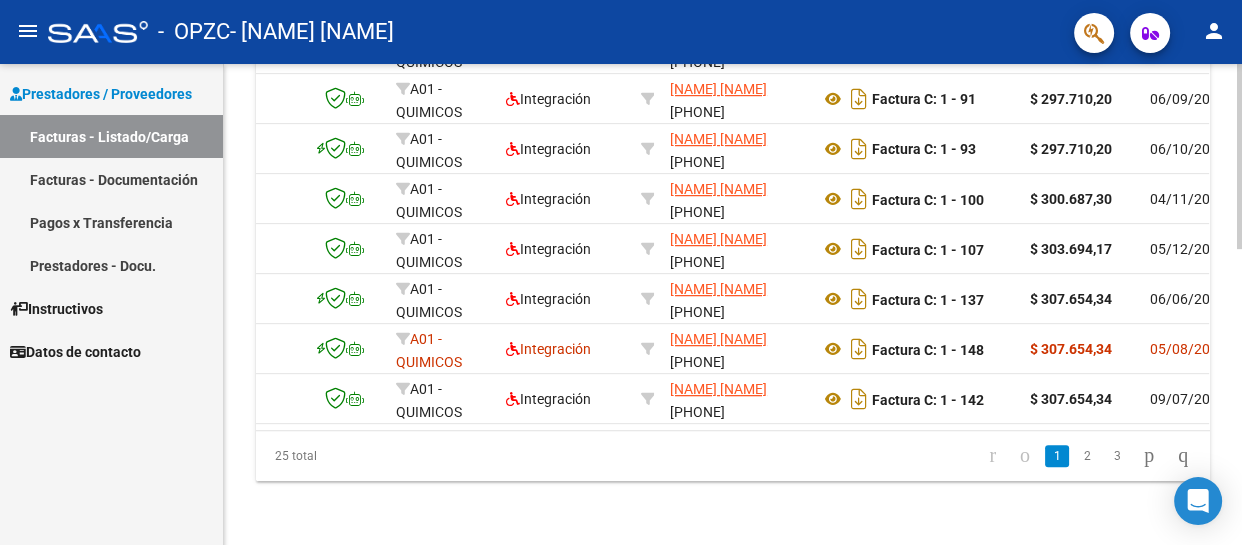 scroll, scrollTop: 0, scrollLeft: 181, axis: horizontal 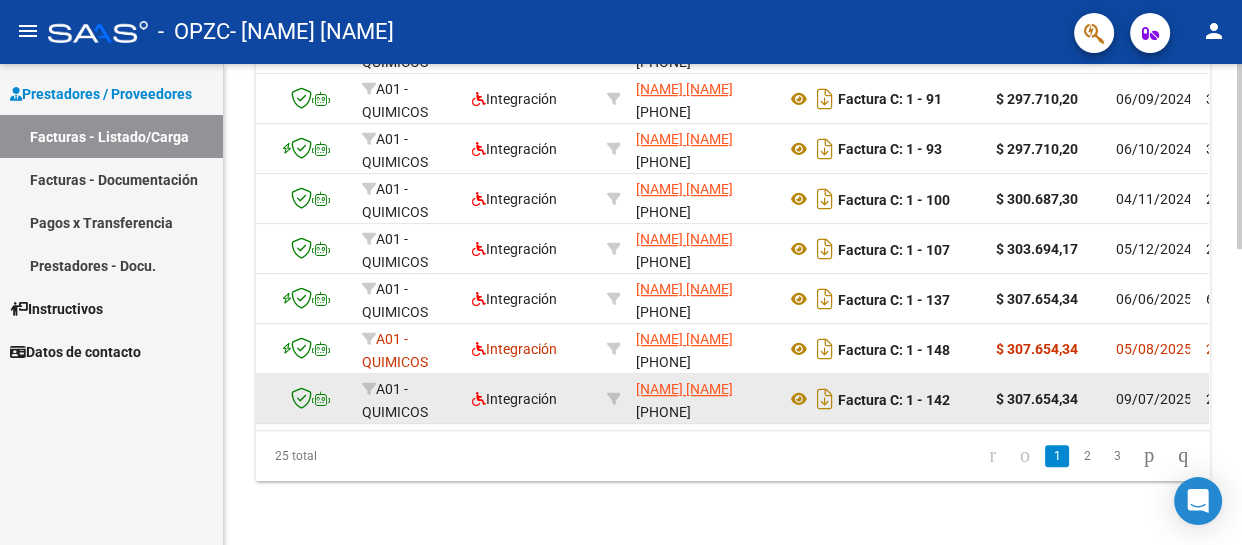 click on "$ 307.654,34" 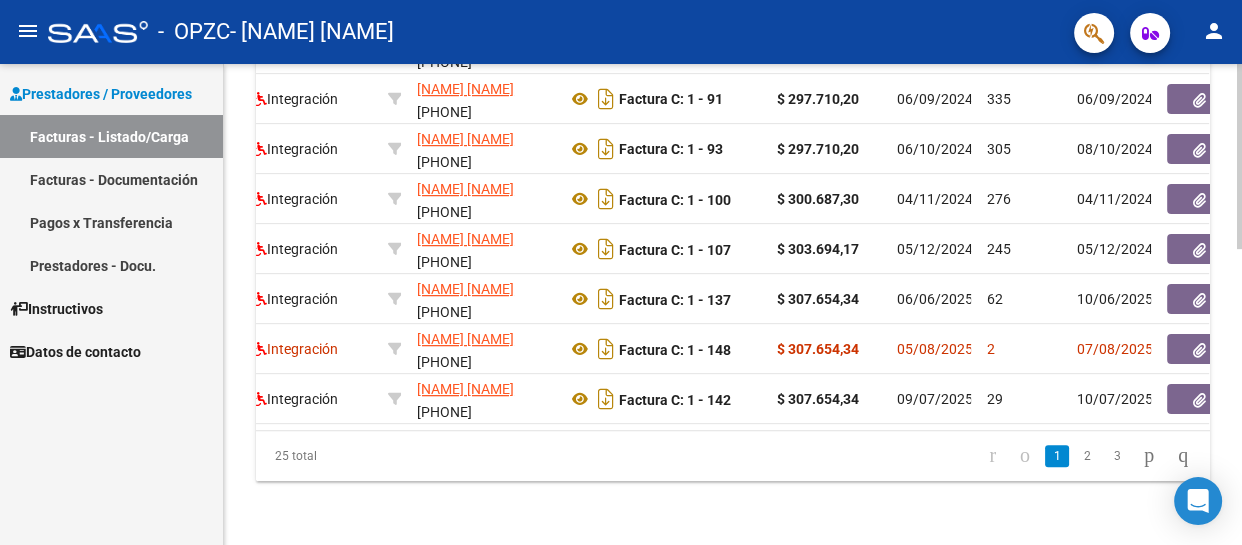 scroll, scrollTop: 0, scrollLeft: 436, axis: horizontal 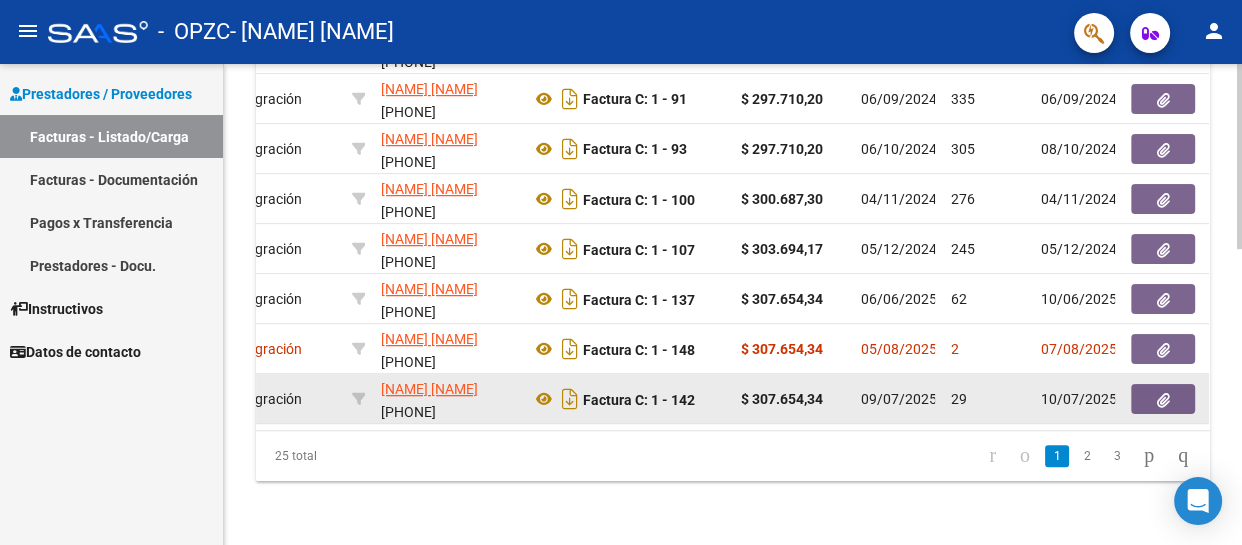 click on "10/07/2025" 